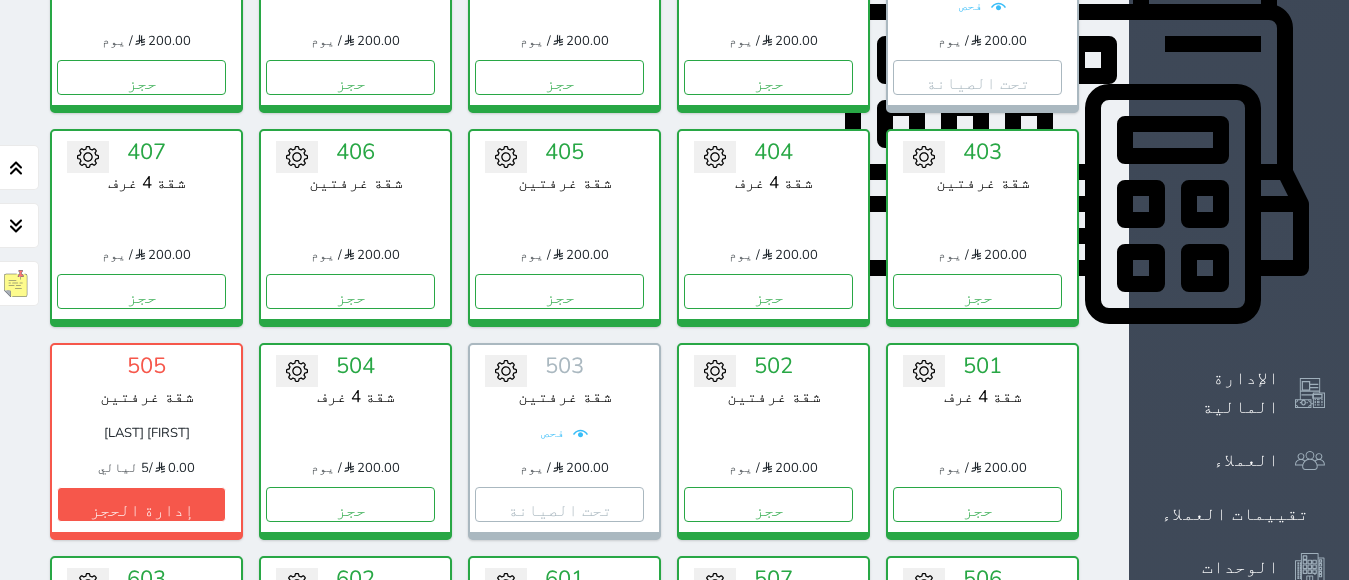 scroll, scrollTop: 825, scrollLeft: 0, axis: vertical 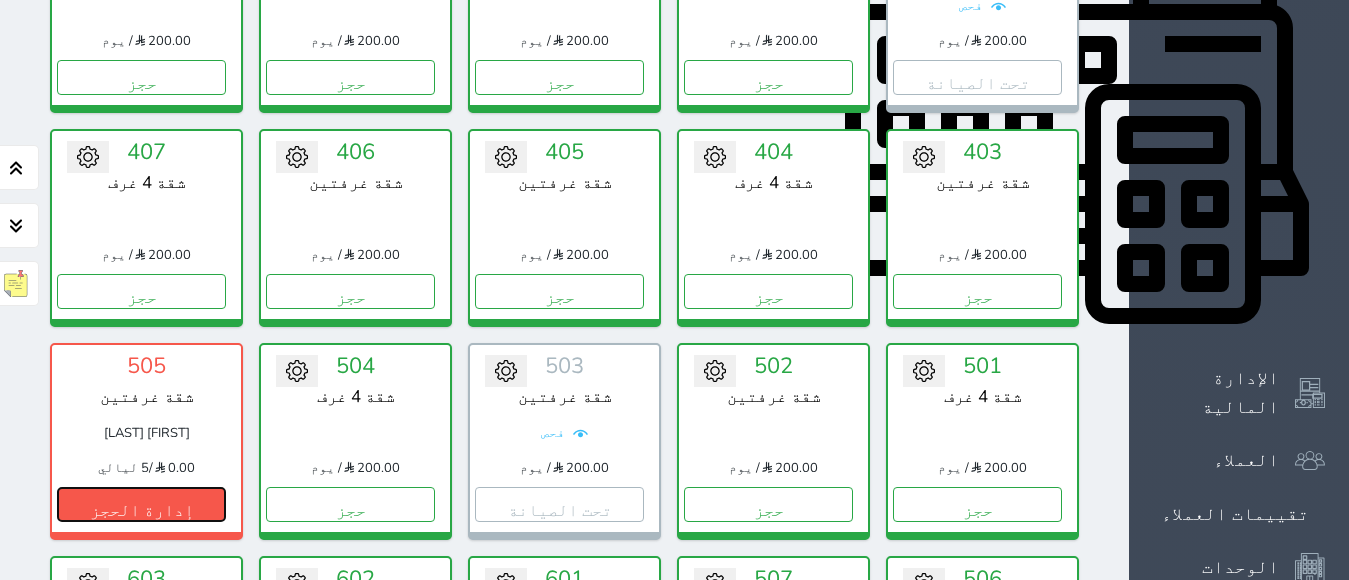click on "إدارة الحجز" at bounding box center (141, 504) 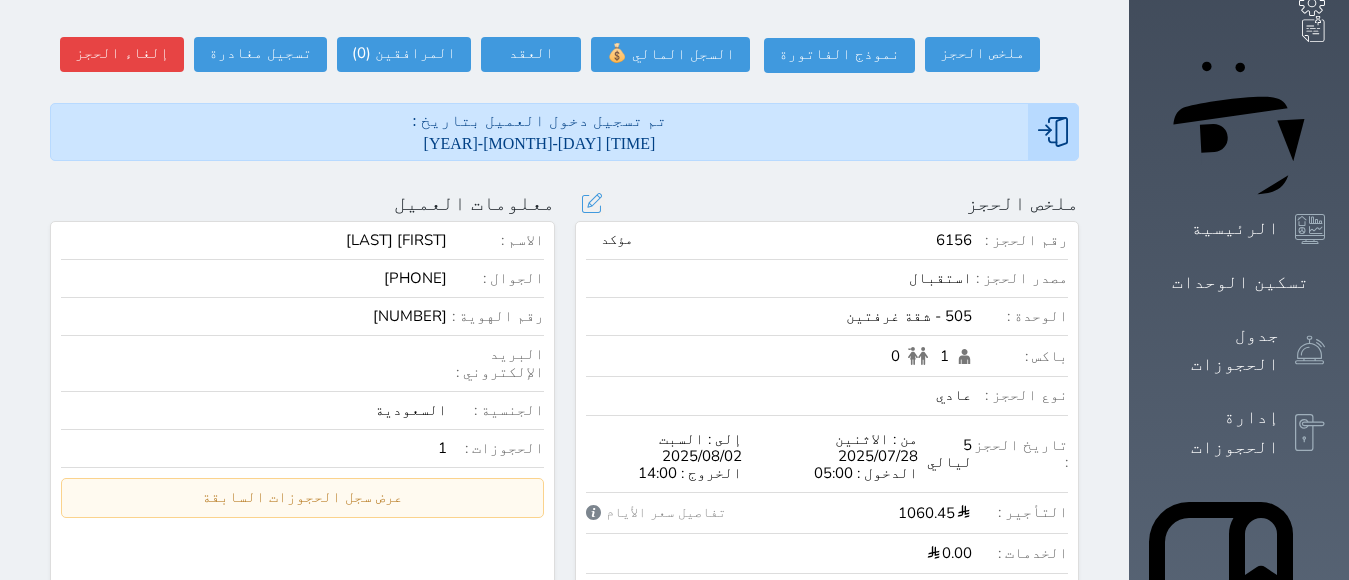 scroll, scrollTop: 0, scrollLeft: 0, axis: both 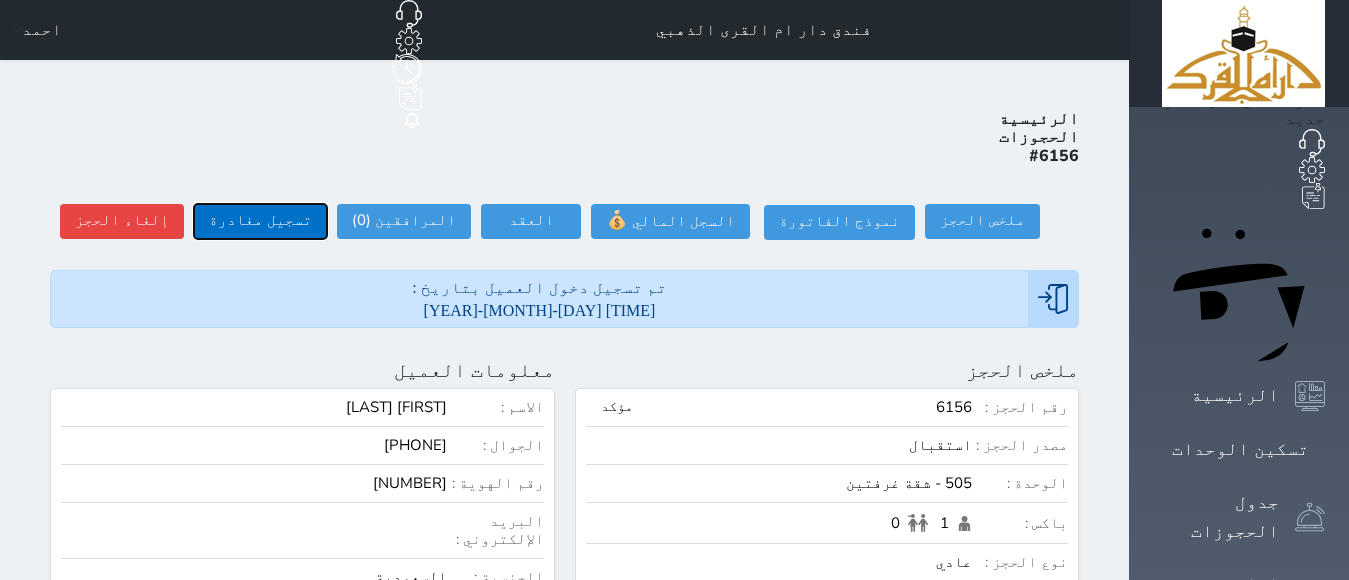 click on "تسجيل مغادرة" at bounding box center (260, 221) 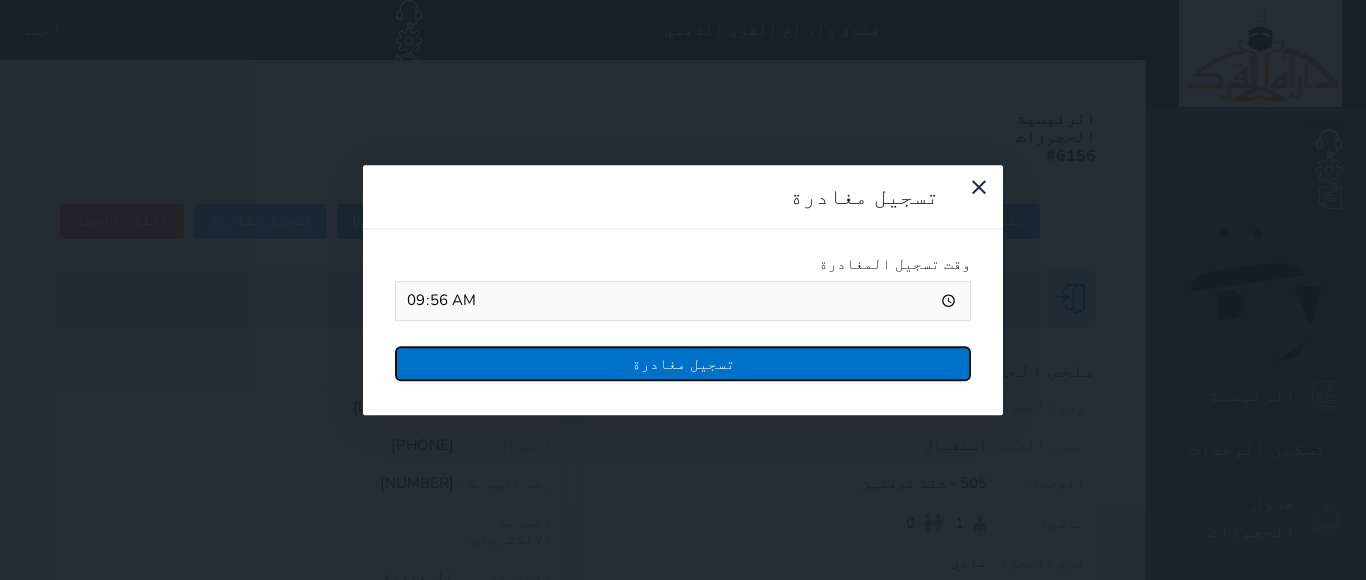 click on "تسجيل مغادرة" at bounding box center (683, 363) 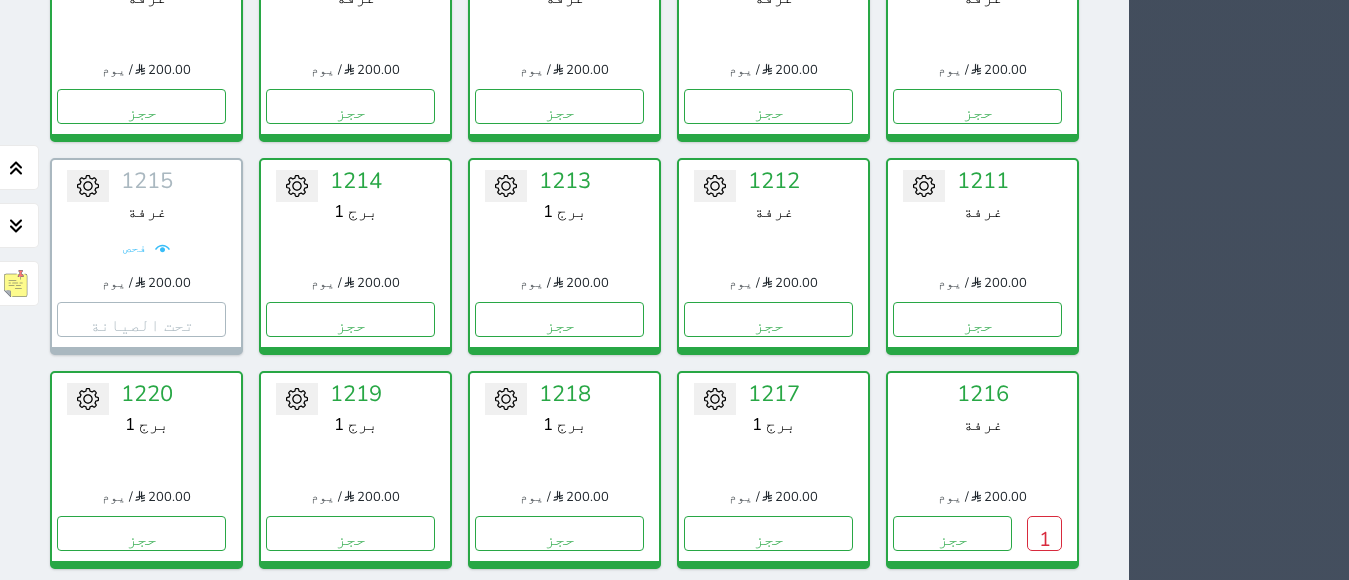 scroll, scrollTop: 3360, scrollLeft: 0, axis: vertical 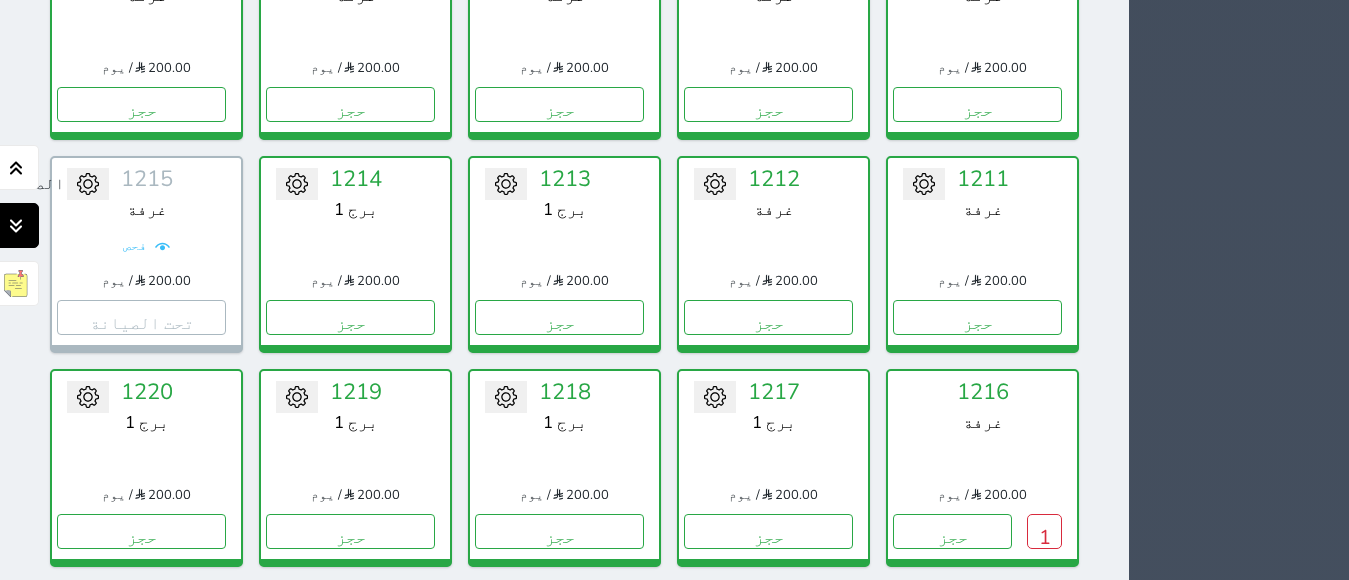 click 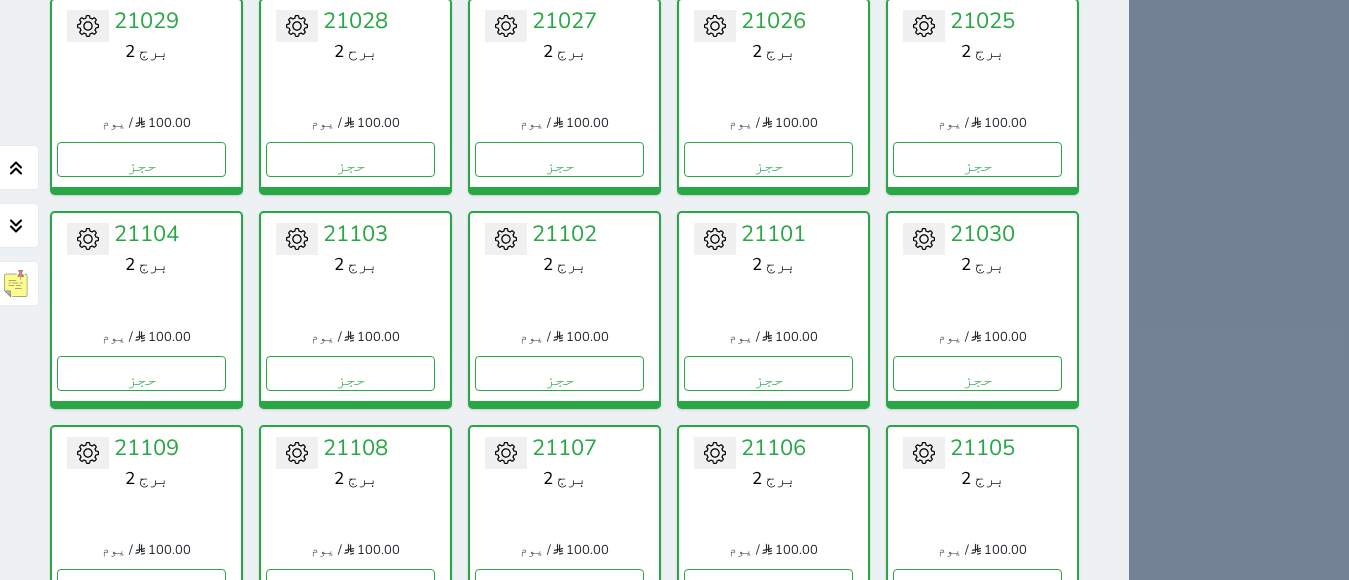 scroll, scrollTop: 27234, scrollLeft: 0, axis: vertical 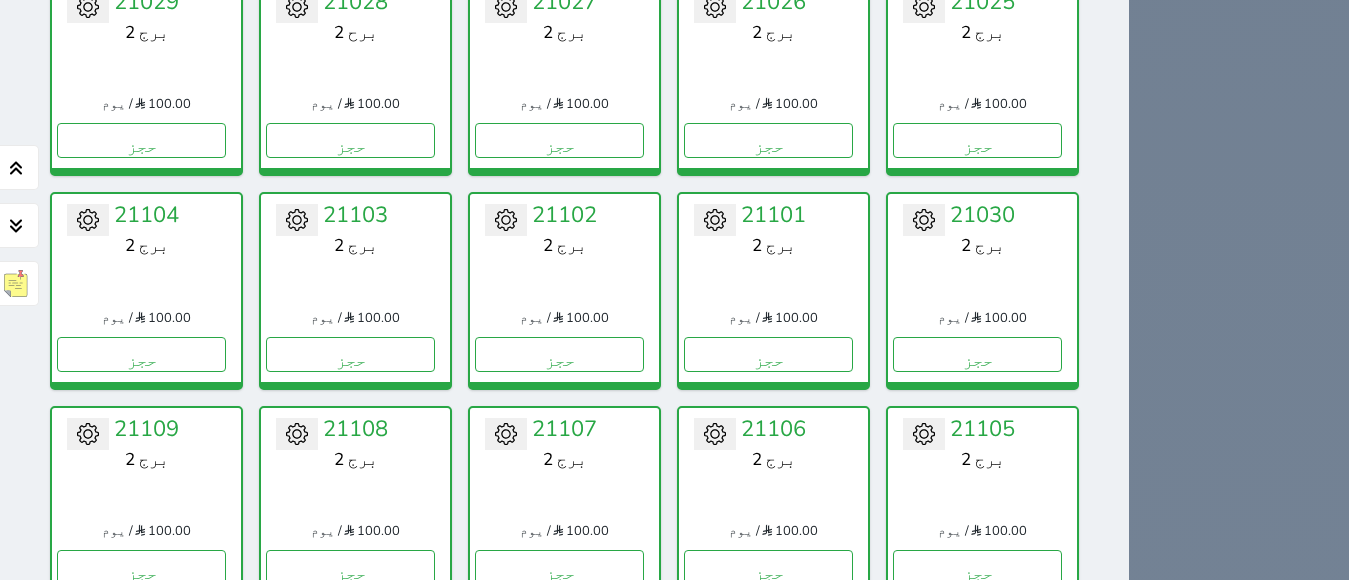 click at bounding box center (73, 5955) 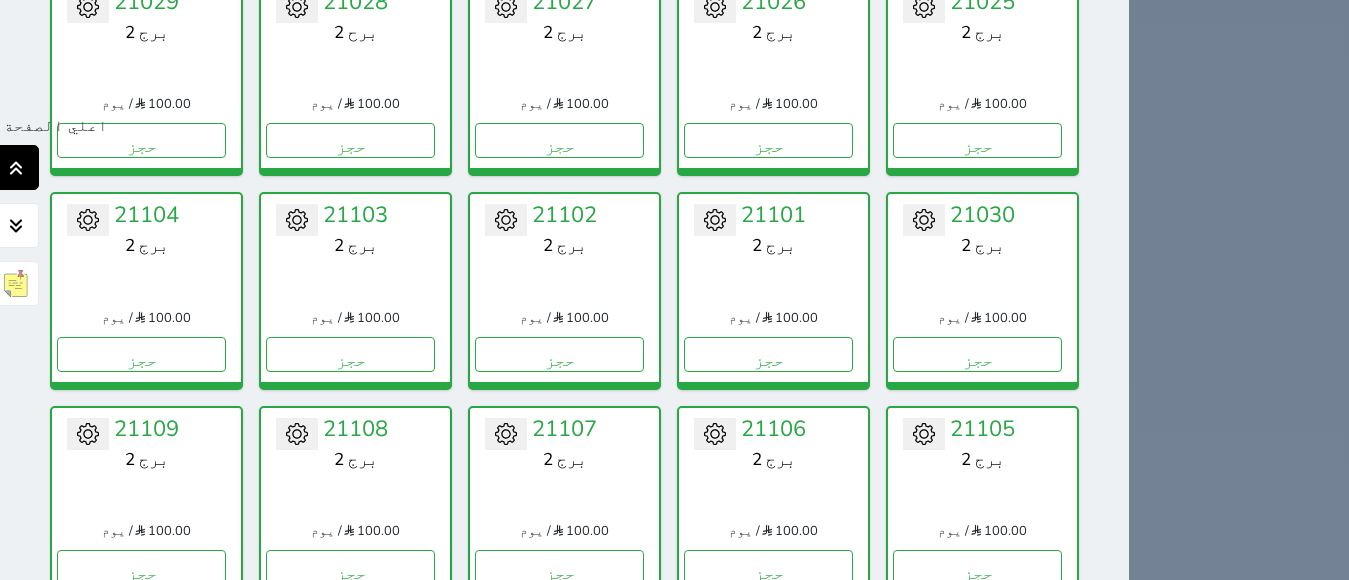 click 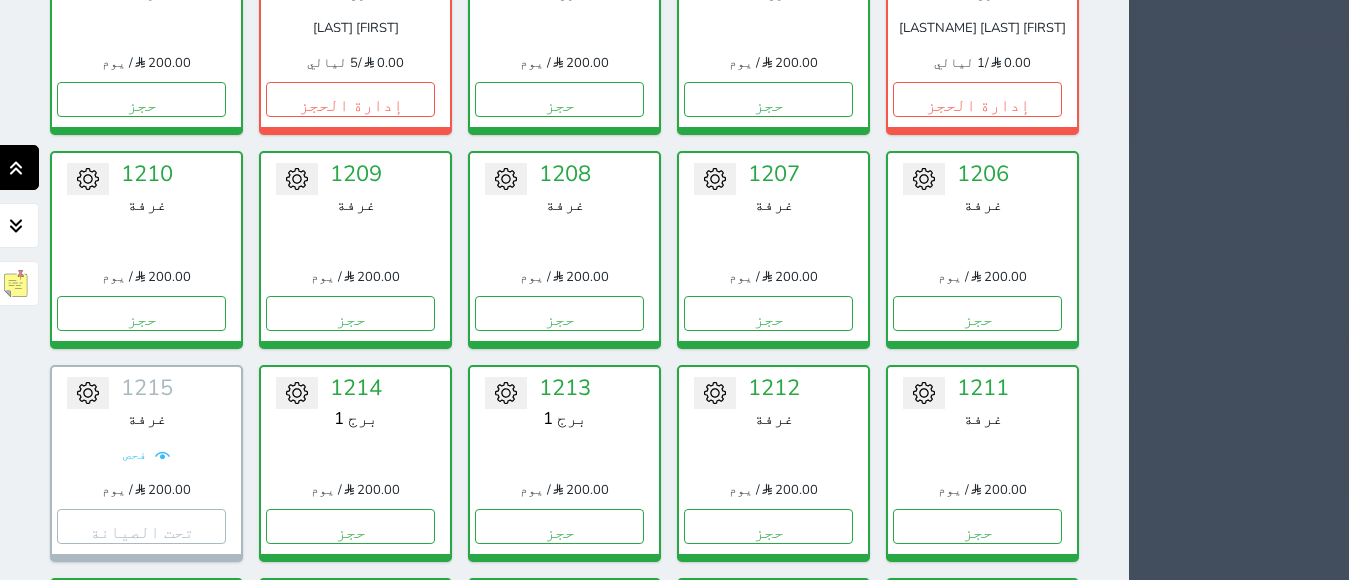 scroll, scrollTop: 78, scrollLeft: 0, axis: vertical 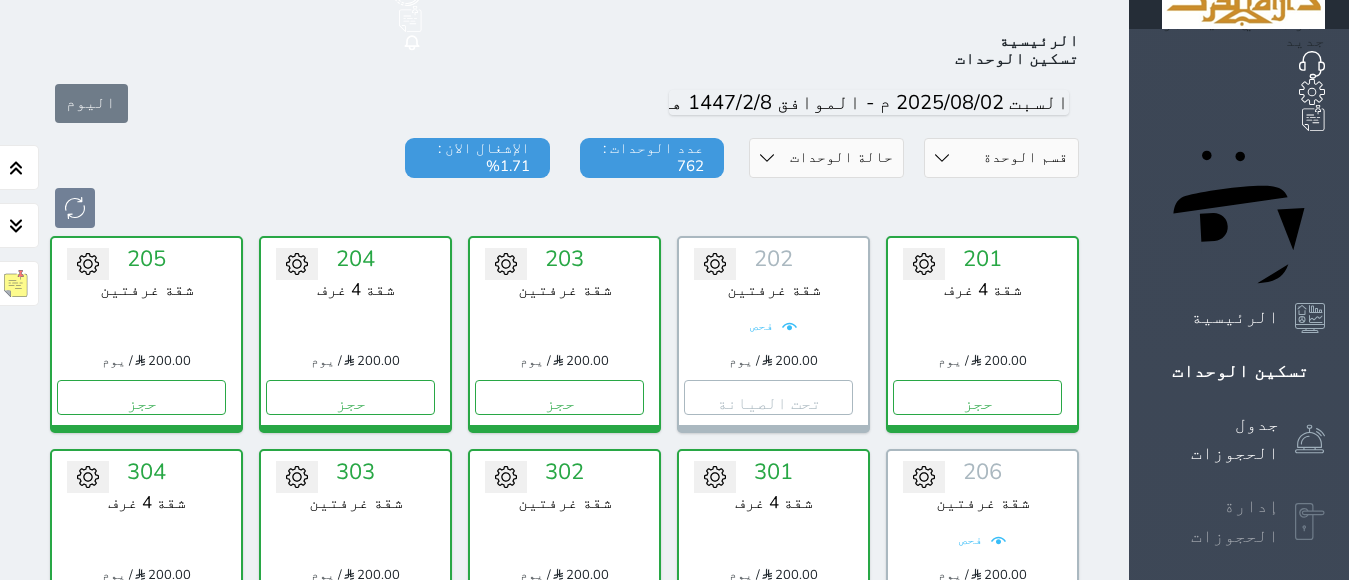 click at bounding box center [1310, 522] 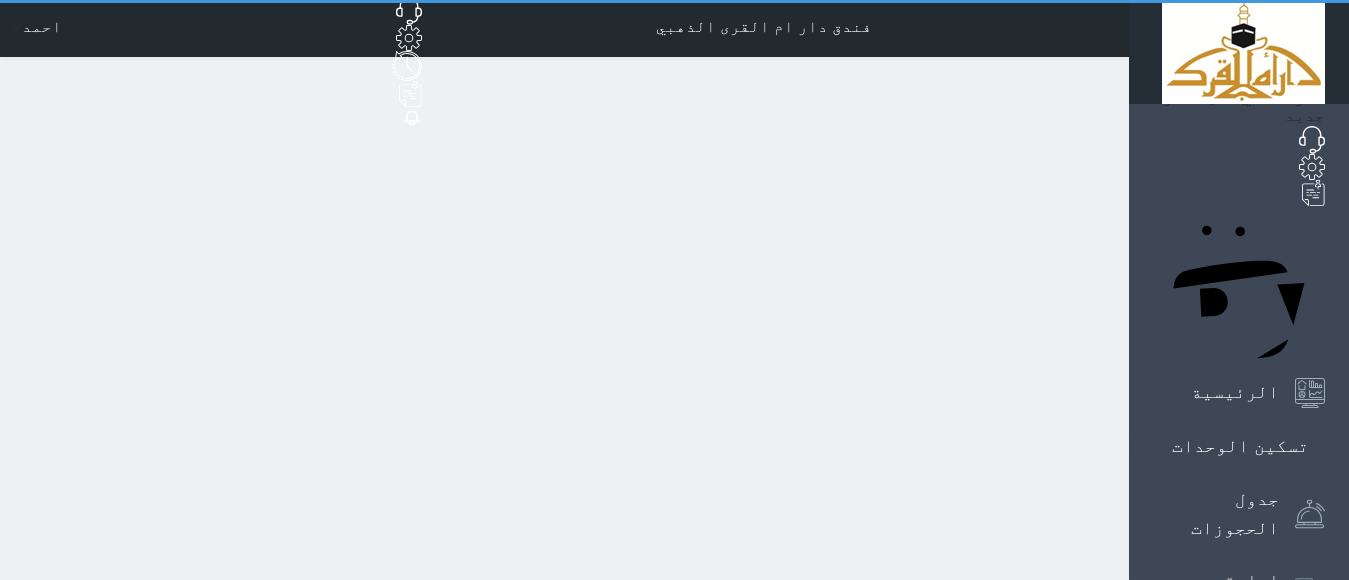 scroll, scrollTop: 0, scrollLeft: 0, axis: both 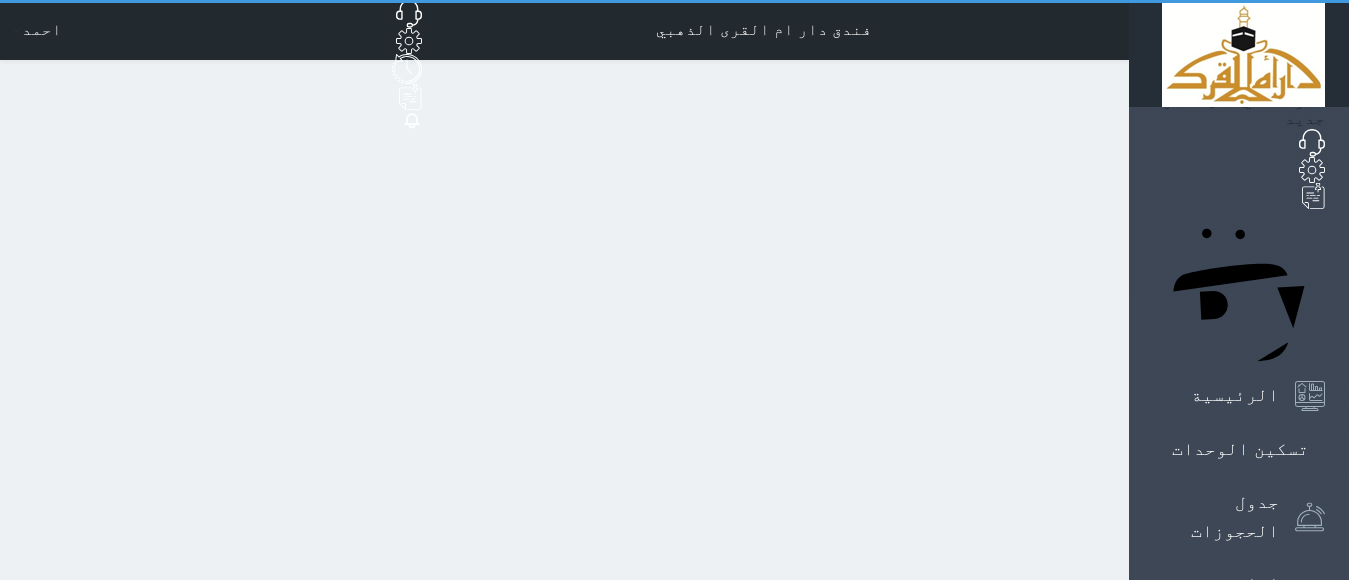 select on "open_all" 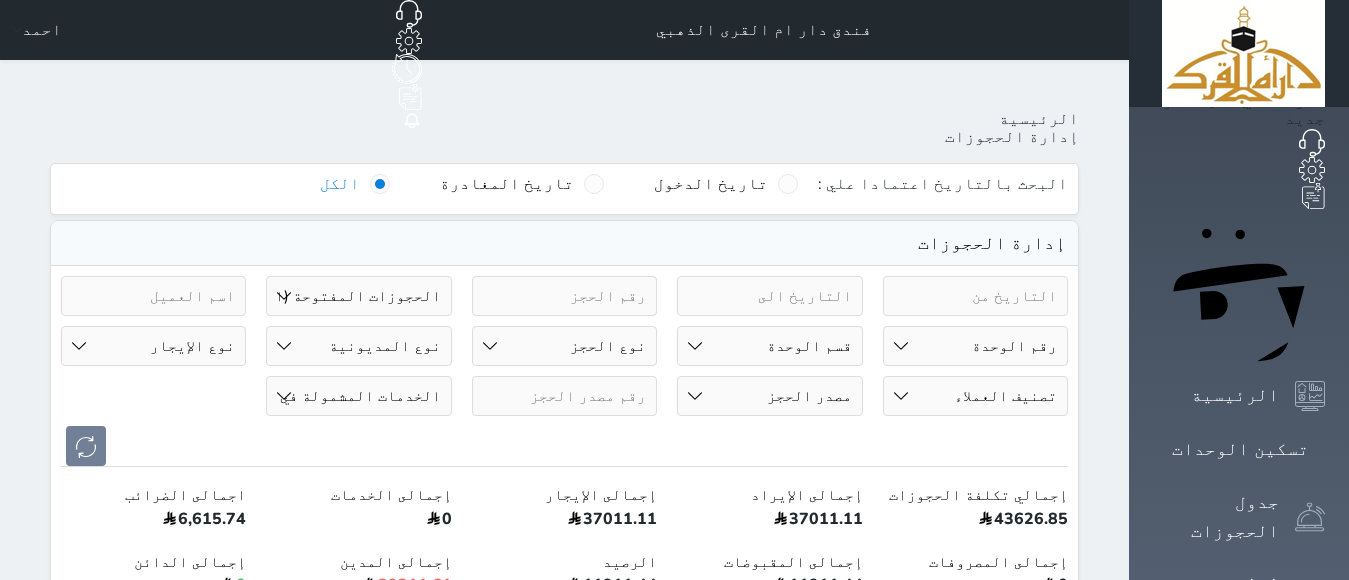 click on "رقم الوحدة
201 - شقة 4 غرف
202 - شقة غرفتين
203 - شقة غرفتين
204 - شقة 4 غرف
205 - شقة غرفتين
206 - شقة غرفتين
301 - شقة 4 غرف
302 - شقة غرفتين
303 - شقة غرفتين
304 - شقة 4 غرف
305 - شقة غرفتين
306 - شقة غرفتين
307 - شقة 4 غرف
401 - شقة 4 غرف
402 - شقة غرفتين
403 - شقة غرفتين
404 - شقة 4 غرف
405 - شقة غرفتين" at bounding box center (975, 346) 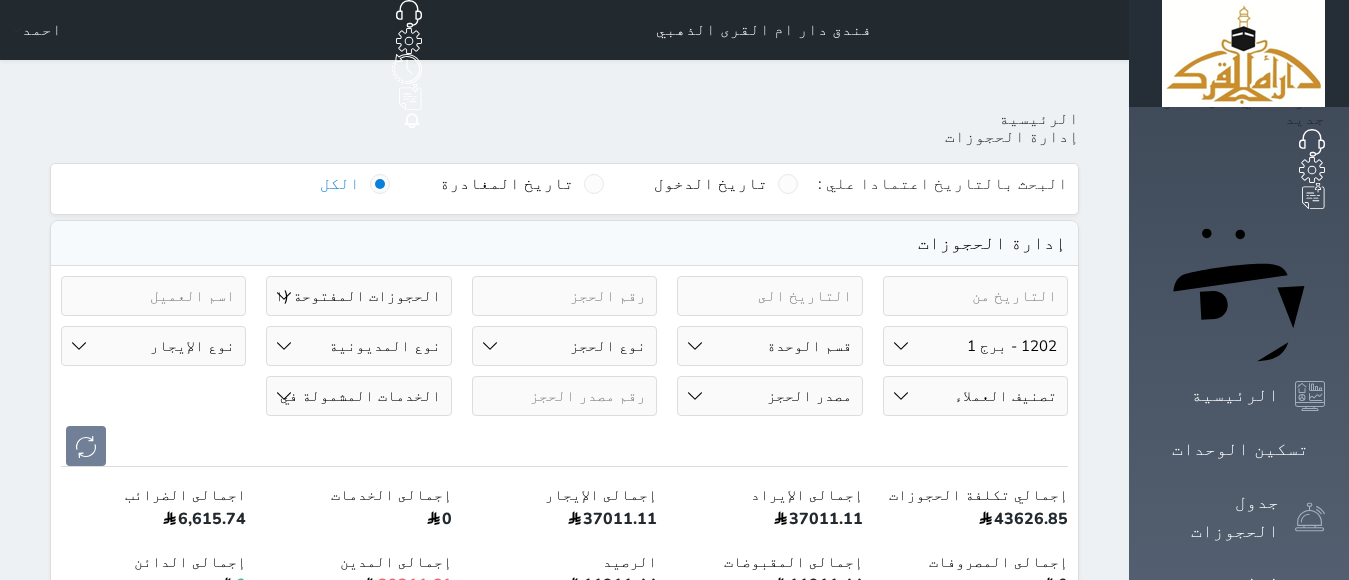 click on "رقم الوحدة
201 - شقة 4 غرف
202 - شقة غرفتين
203 - شقة غرفتين
204 - شقة 4 غرف
205 - شقة غرفتين
206 - شقة غرفتين
301 - شقة 4 غرف
302 - شقة غرفتين
303 - شقة غرفتين
304 - شقة 4 غرف
305 - شقة غرفتين
306 - شقة غرفتين
307 - شقة 4 غرف
401 - شقة 4 غرف
402 - شقة غرفتين
403 - شقة غرفتين
404 - شقة 4 غرف
405 - شقة غرفتين" at bounding box center (975, 346) 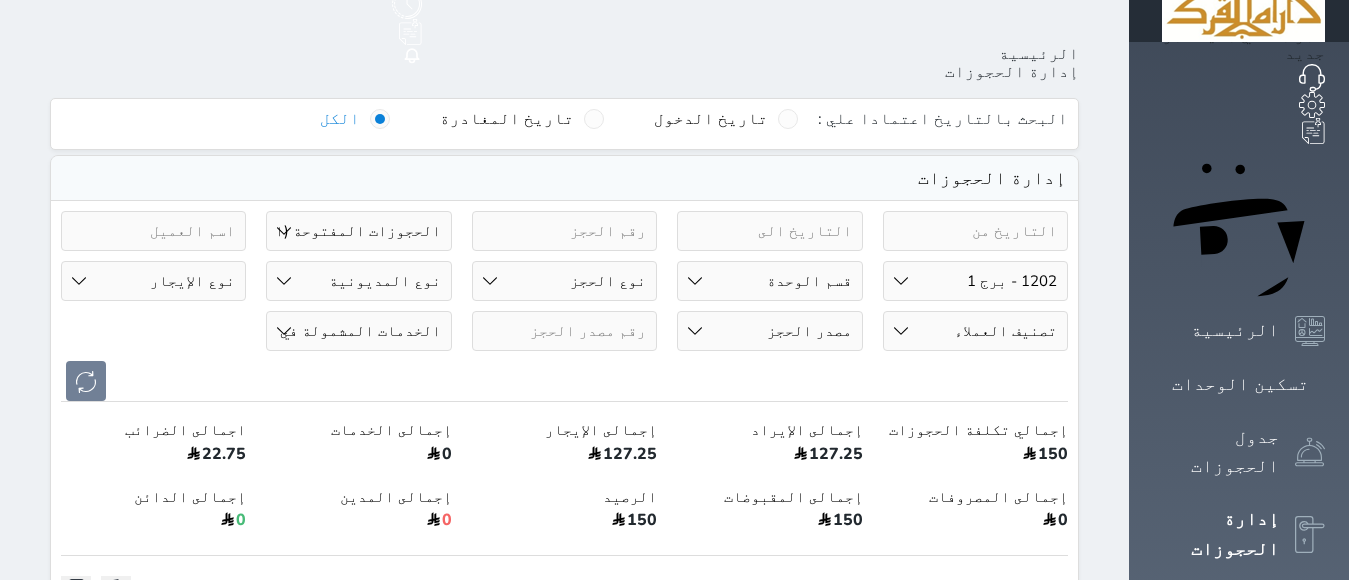 scroll, scrollTop: 373, scrollLeft: 0, axis: vertical 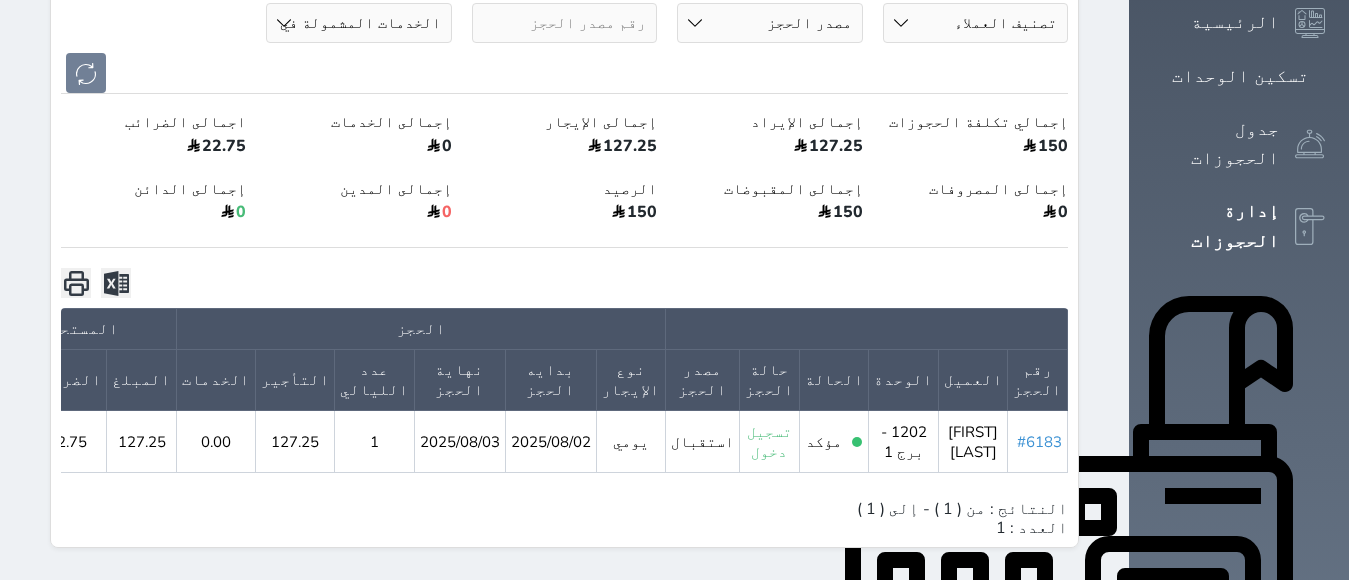 click on "#6183" at bounding box center (1039, 442) 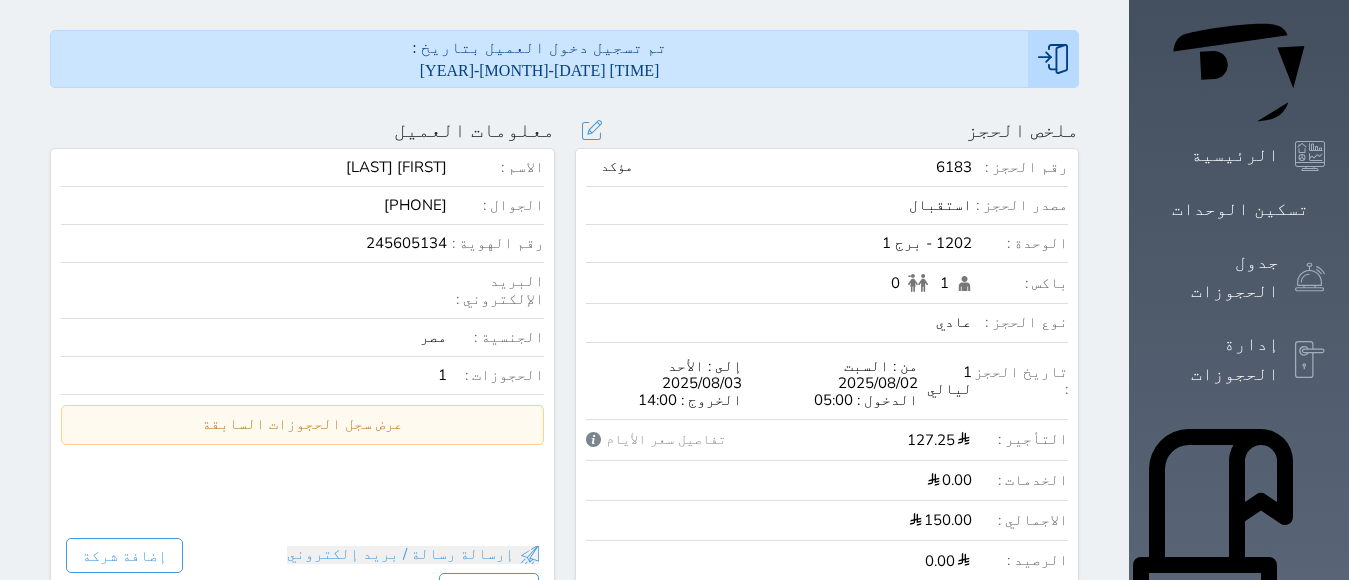 scroll, scrollTop: 280, scrollLeft: 0, axis: vertical 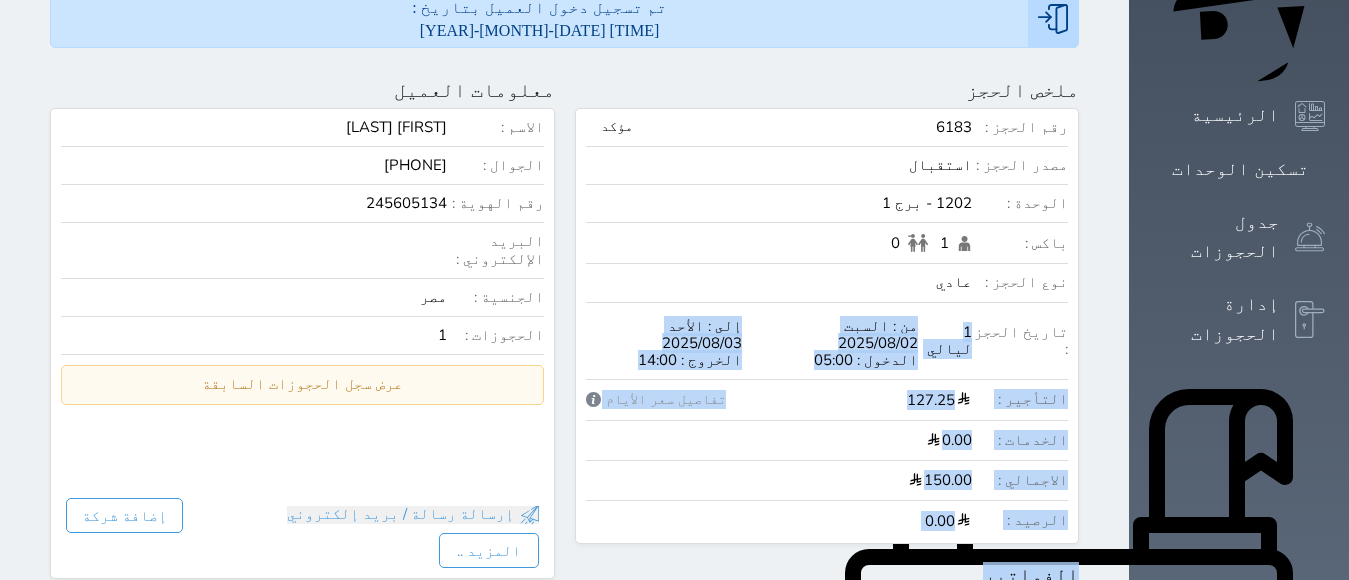 drag, startPoint x: 1083, startPoint y: 247, endPoint x: 693, endPoint y: 496, distance: 462.71048 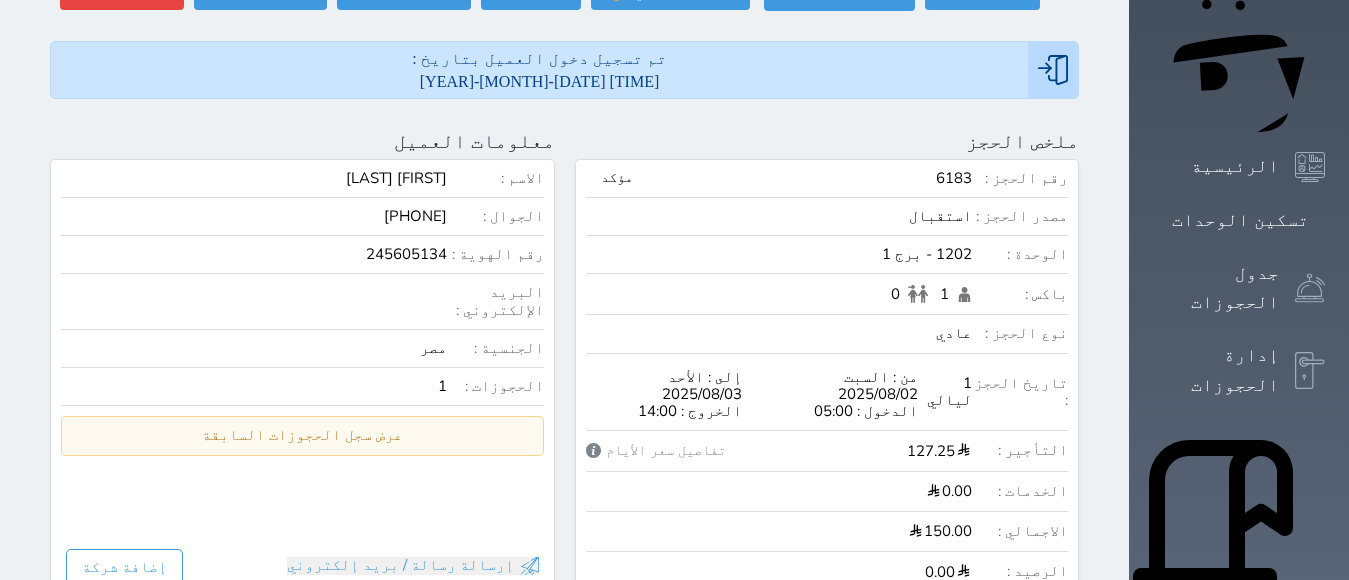 scroll, scrollTop: 0, scrollLeft: 0, axis: both 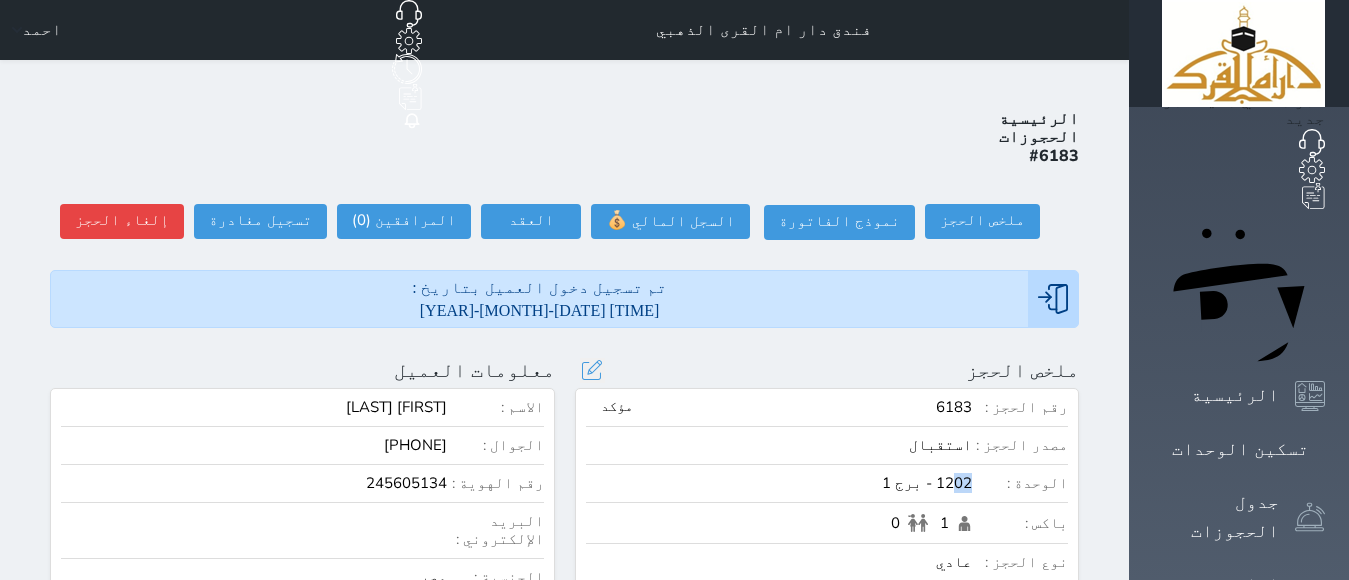 click on "1202 - برج 1" at bounding box center (779, 483) 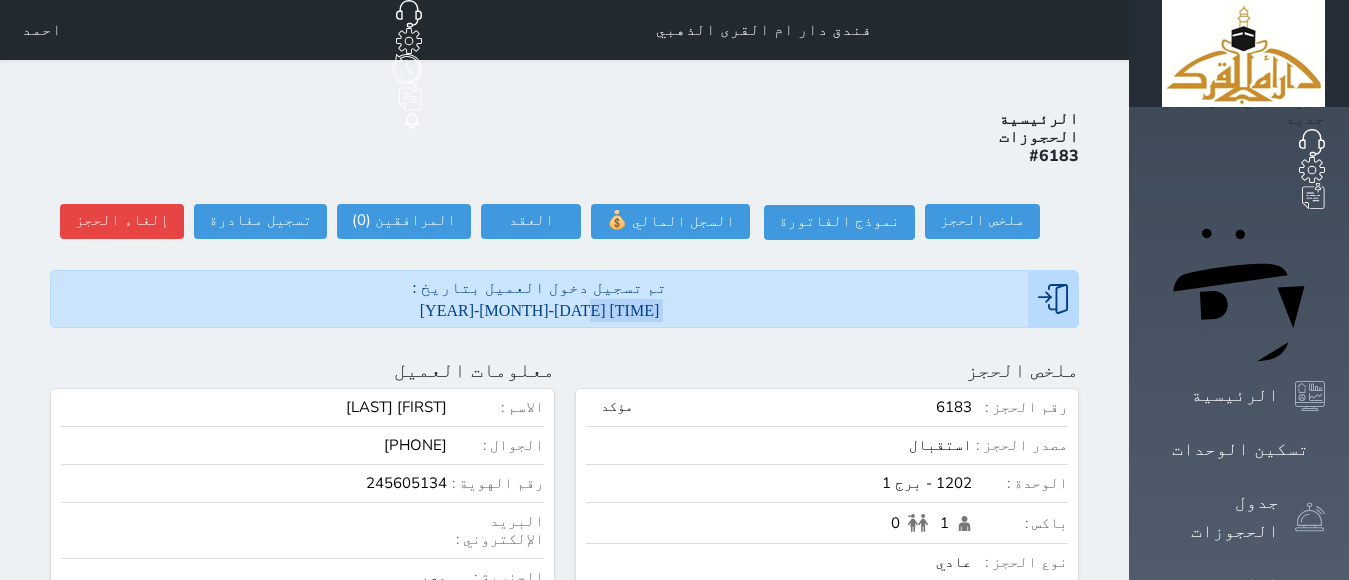 drag, startPoint x: 1195, startPoint y: 302, endPoint x: 1149, endPoint y: 198, distance: 113.71895 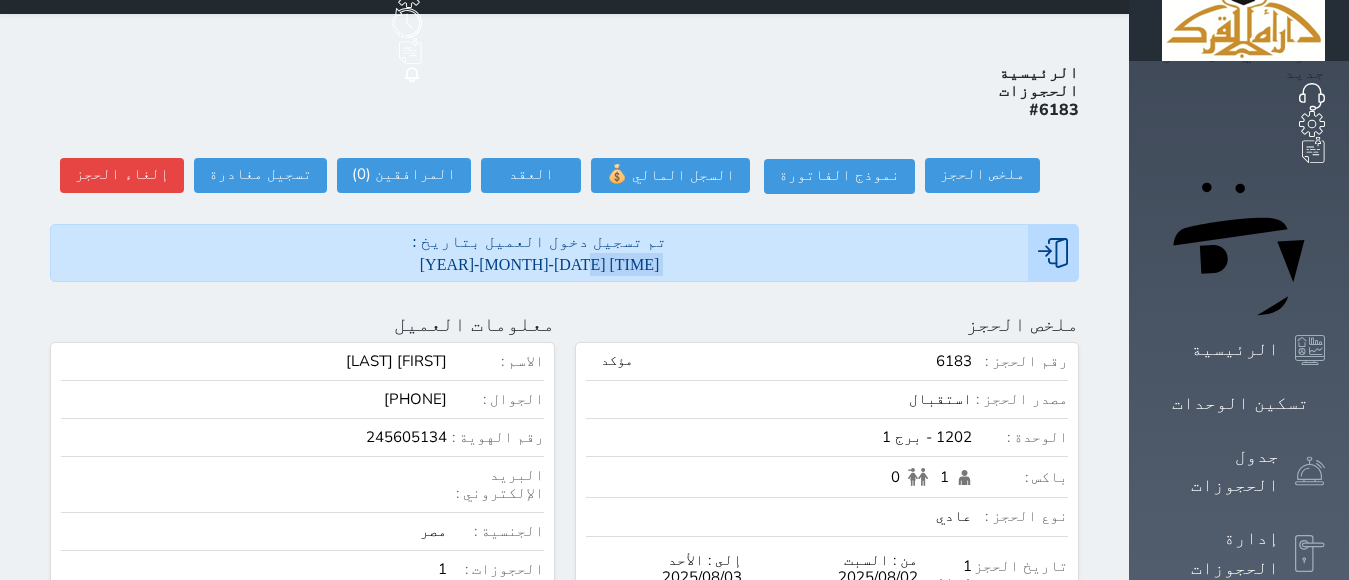 scroll, scrollTop: 0, scrollLeft: 0, axis: both 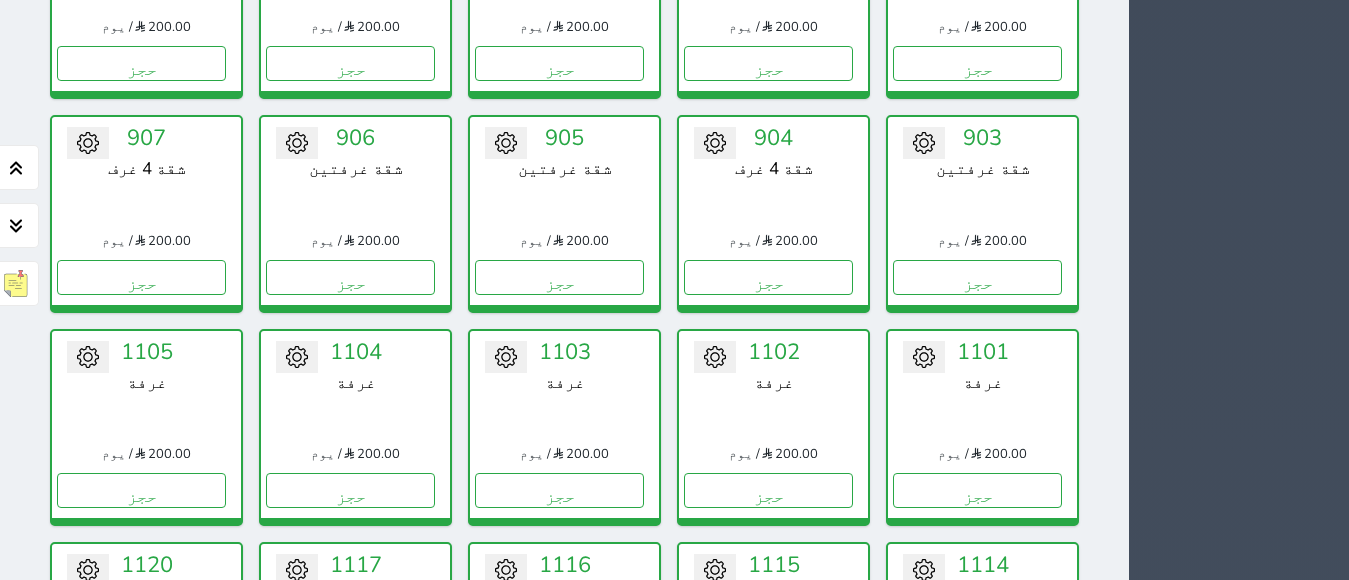 click on "حجز" at bounding box center [768, 917] 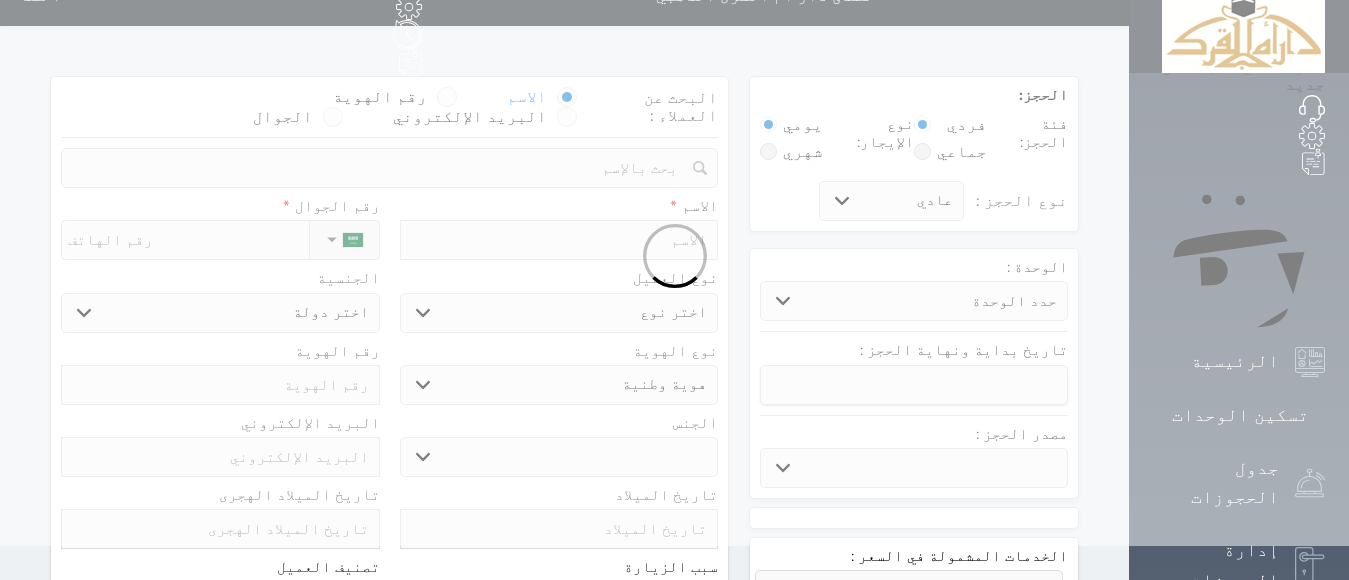 select 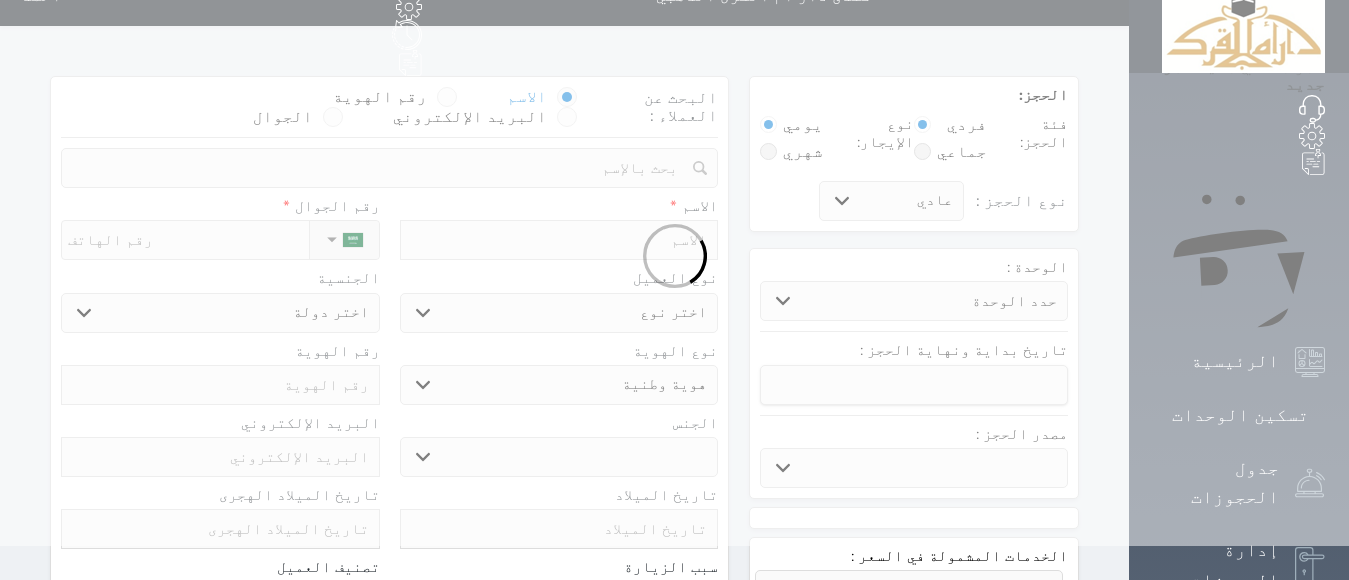 select 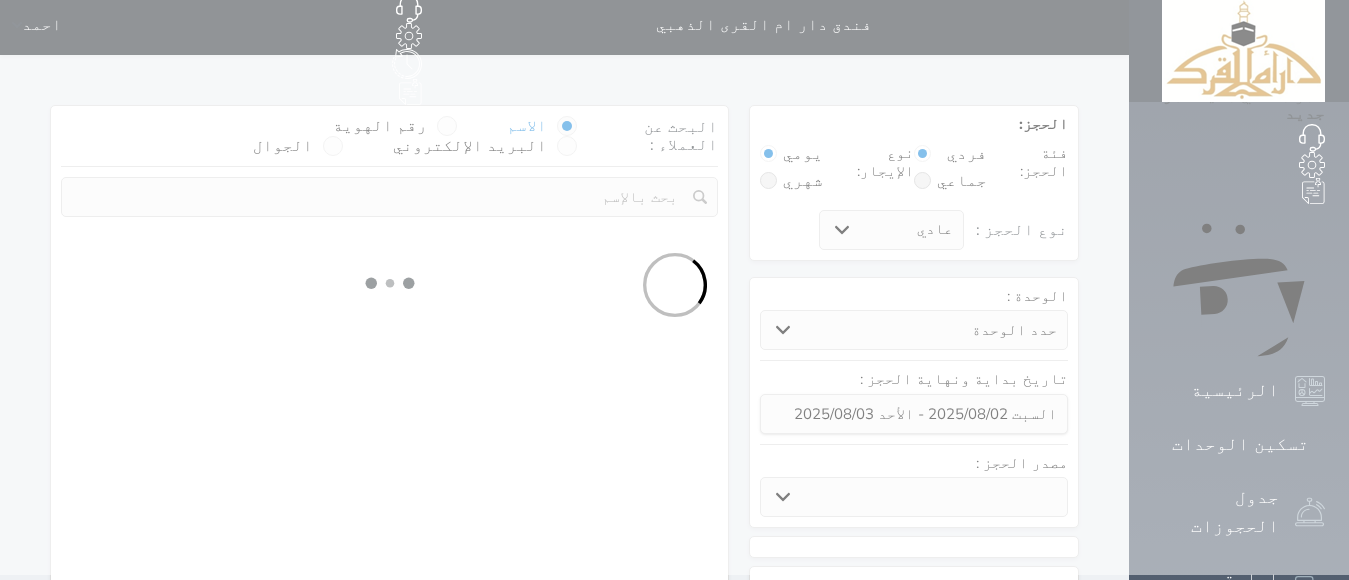 scroll, scrollTop: 0, scrollLeft: 0, axis: both 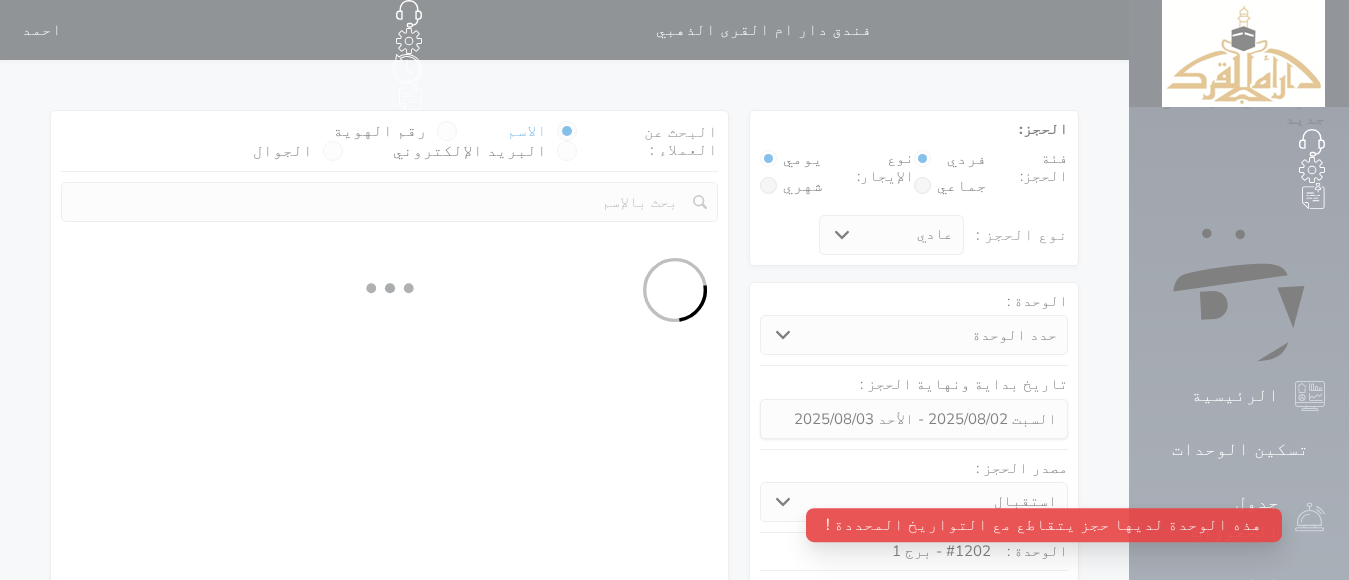 select 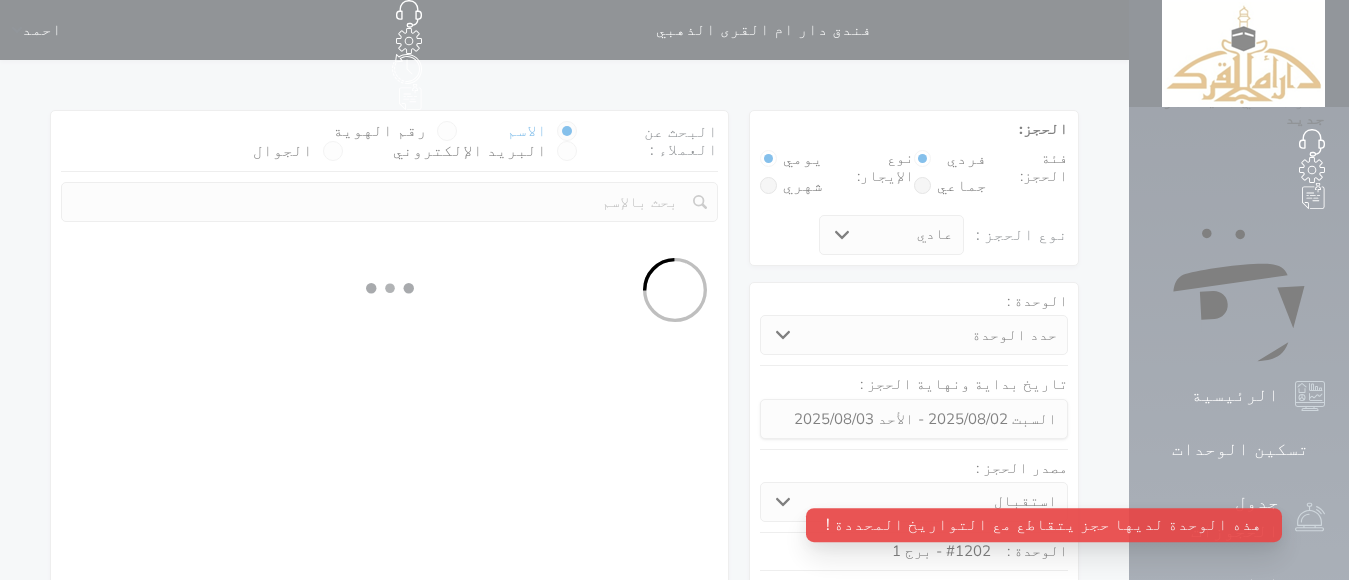 select on "113" 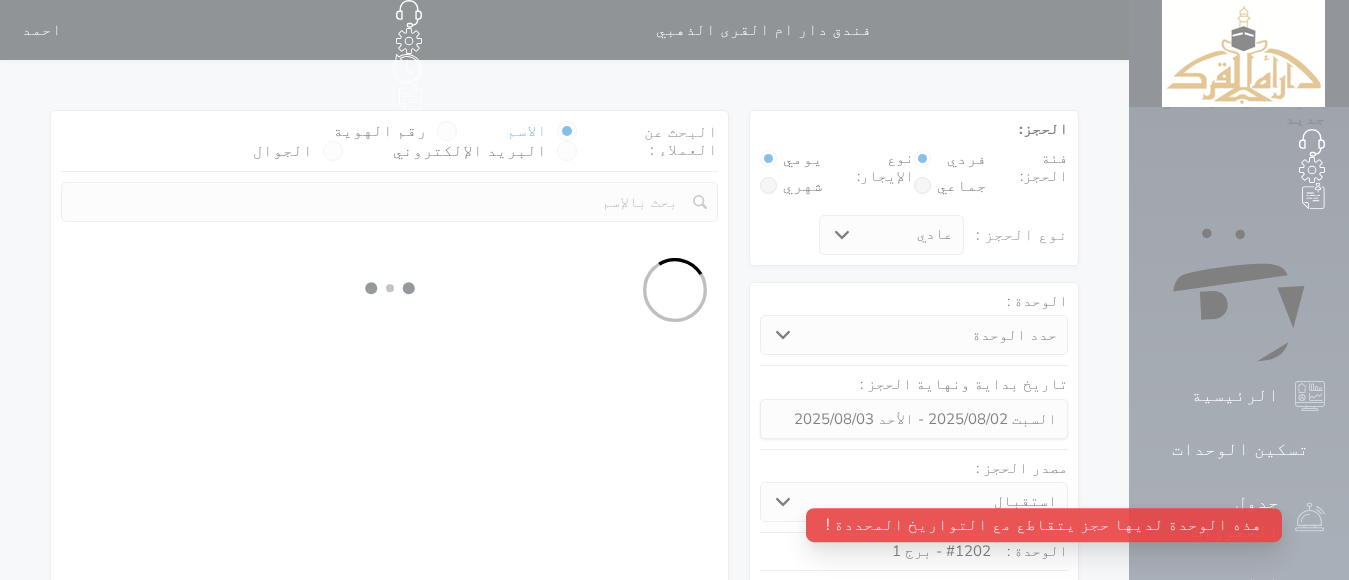 select on "1" 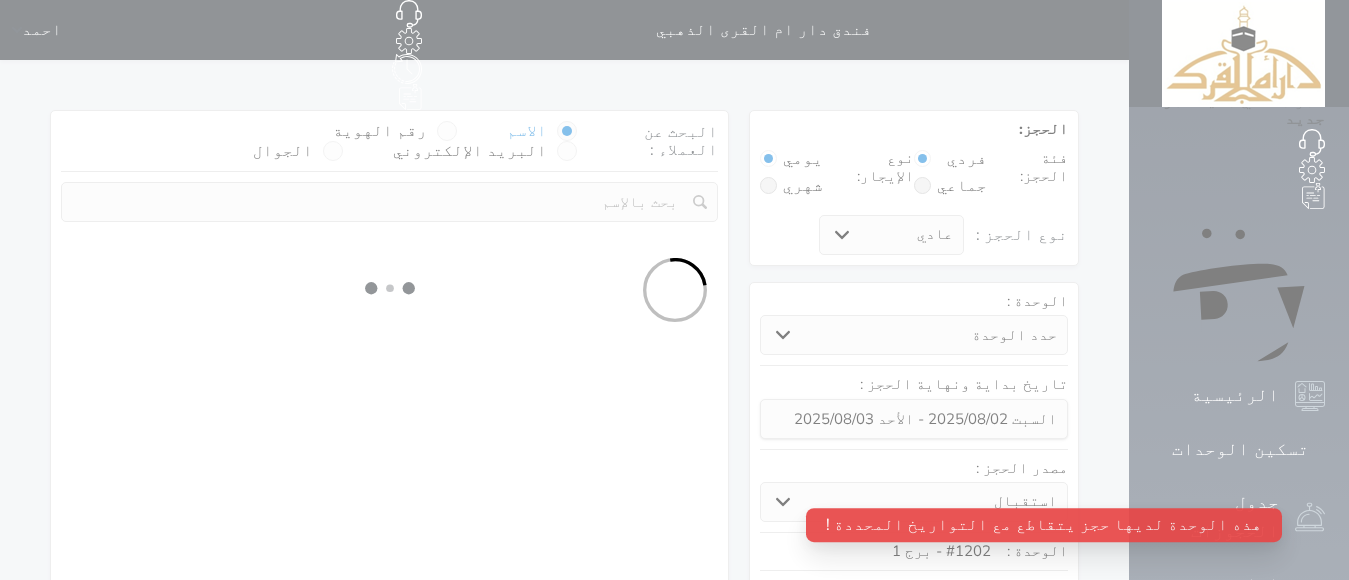 select 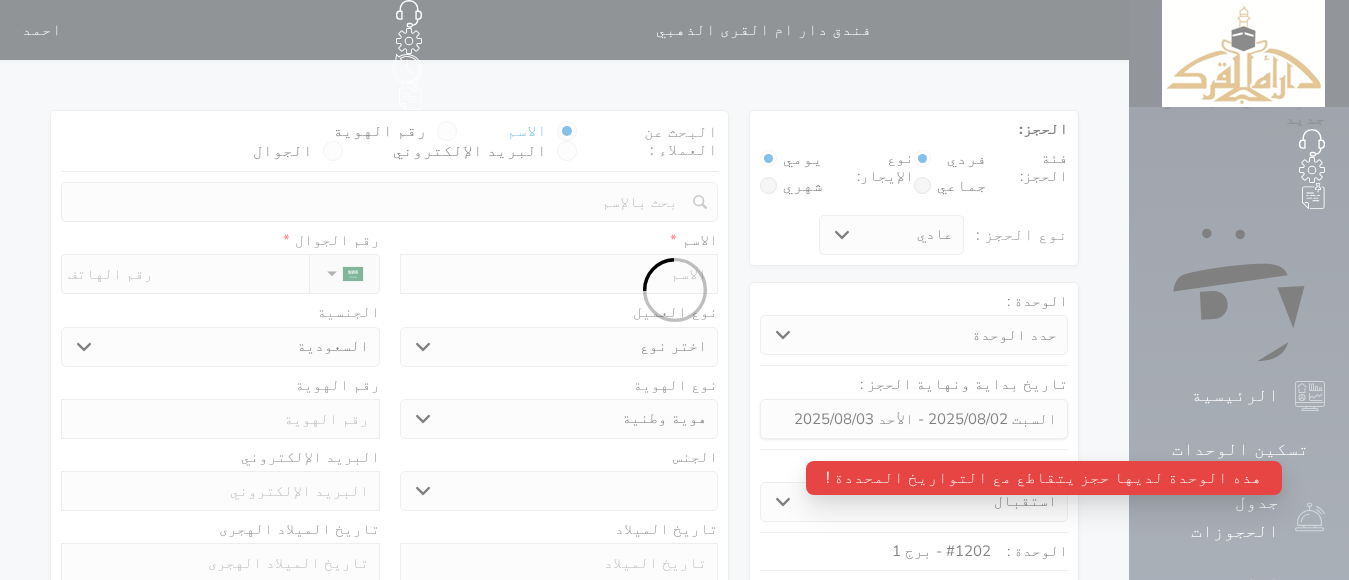 select 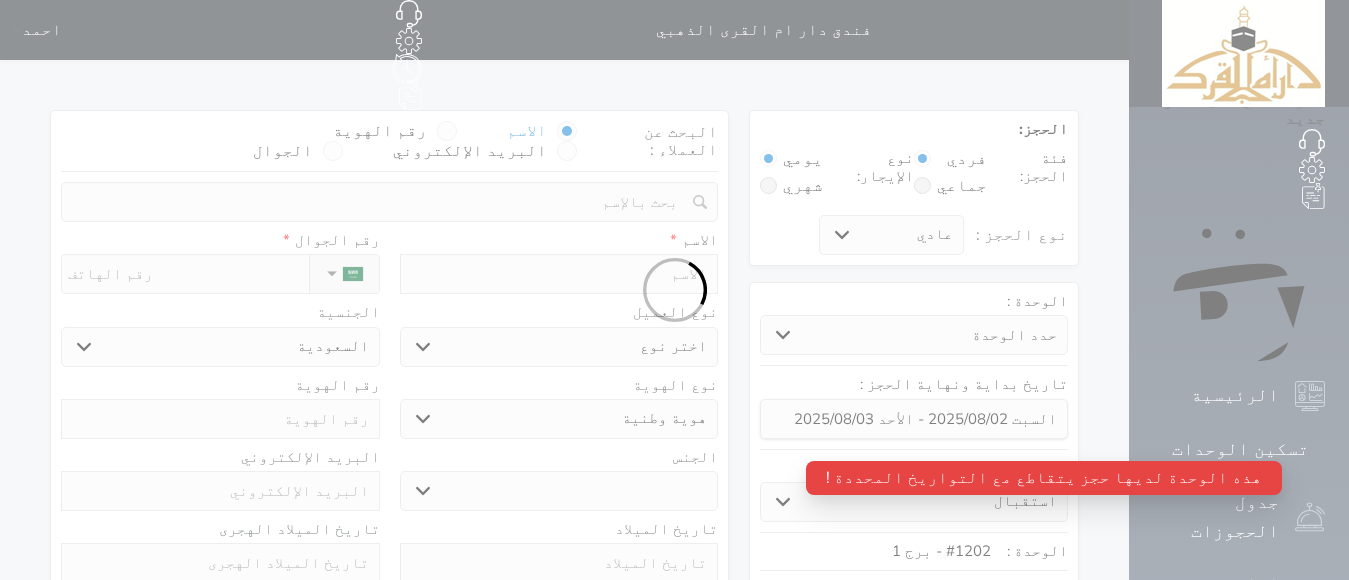 select 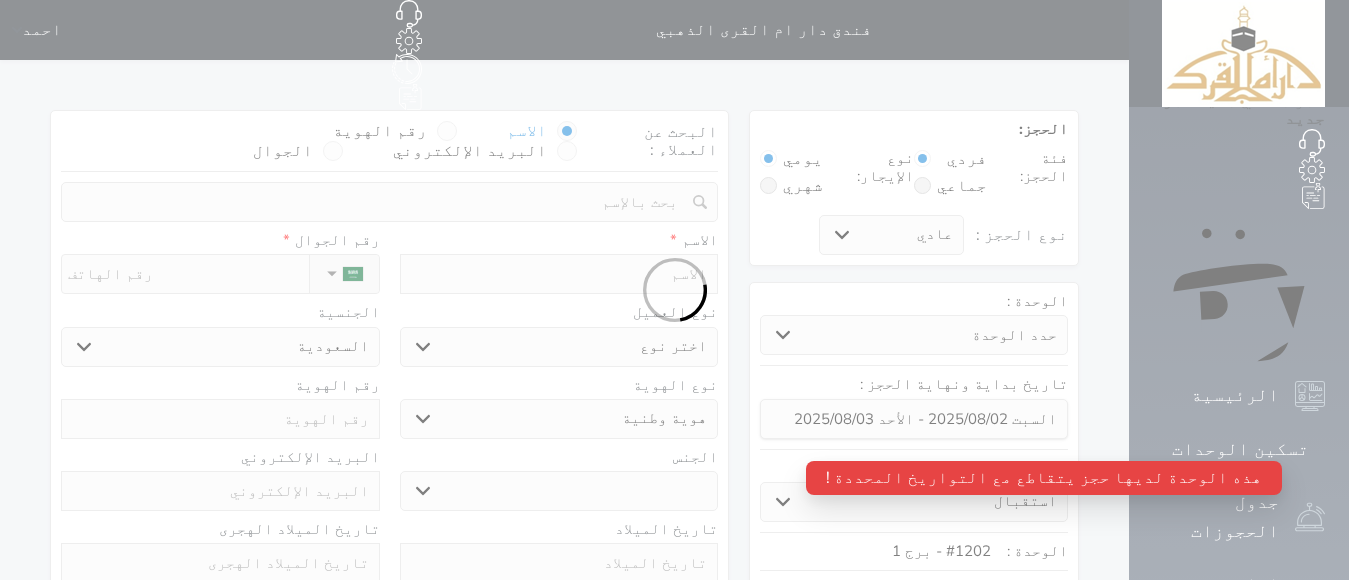 select 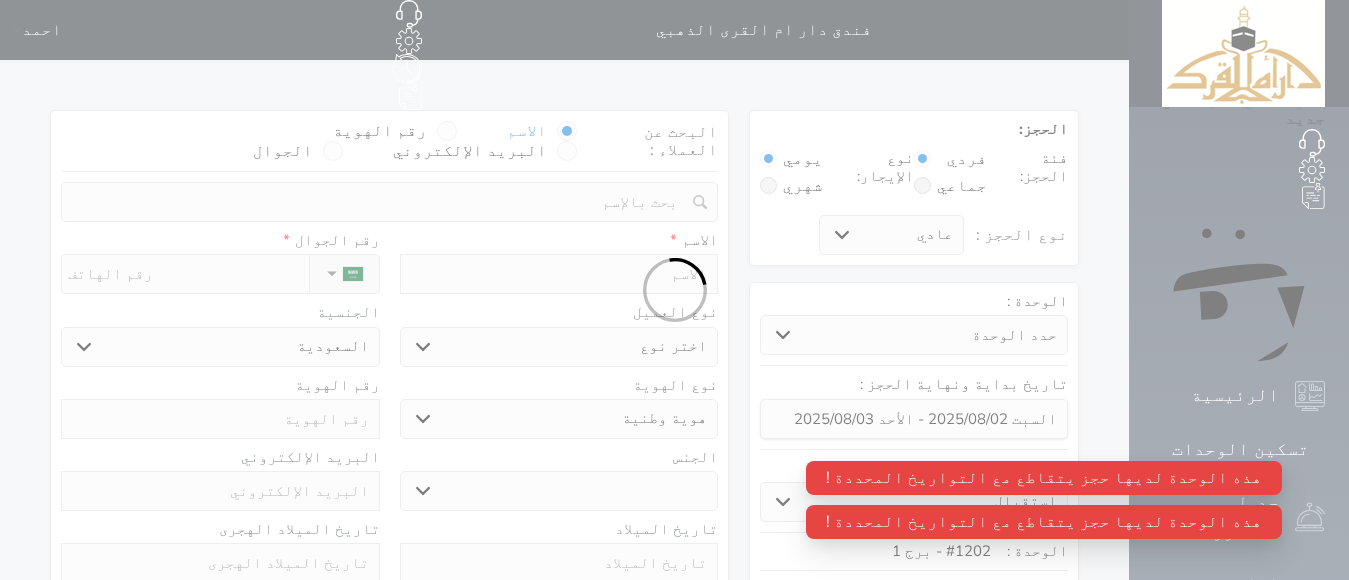 select 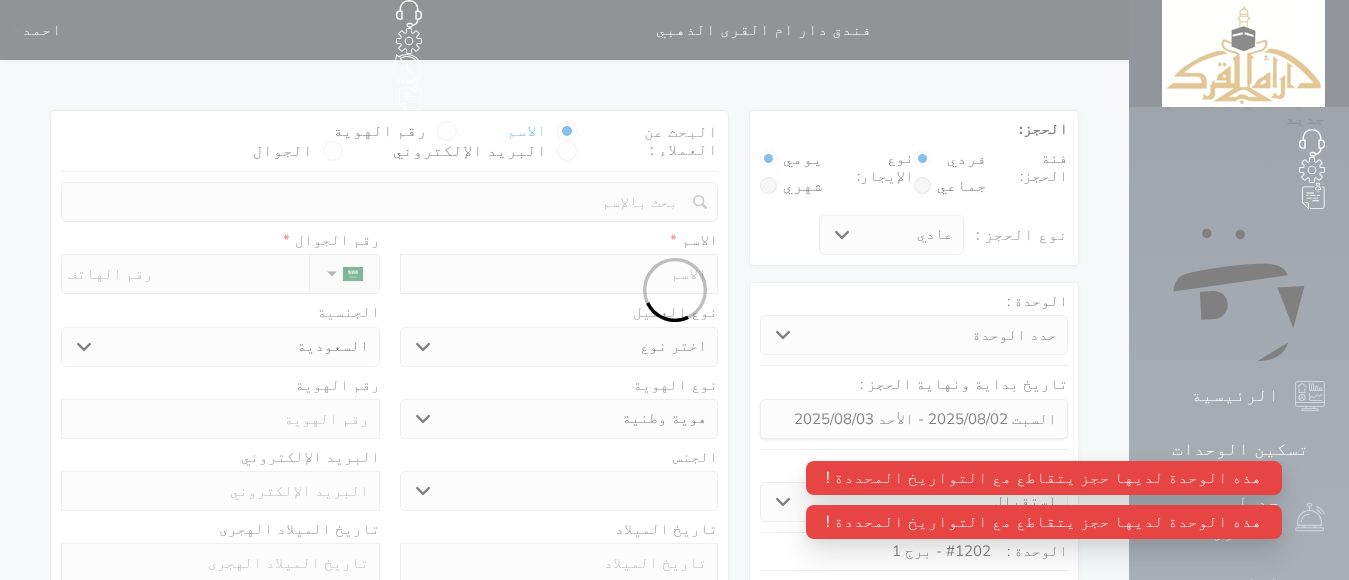 select 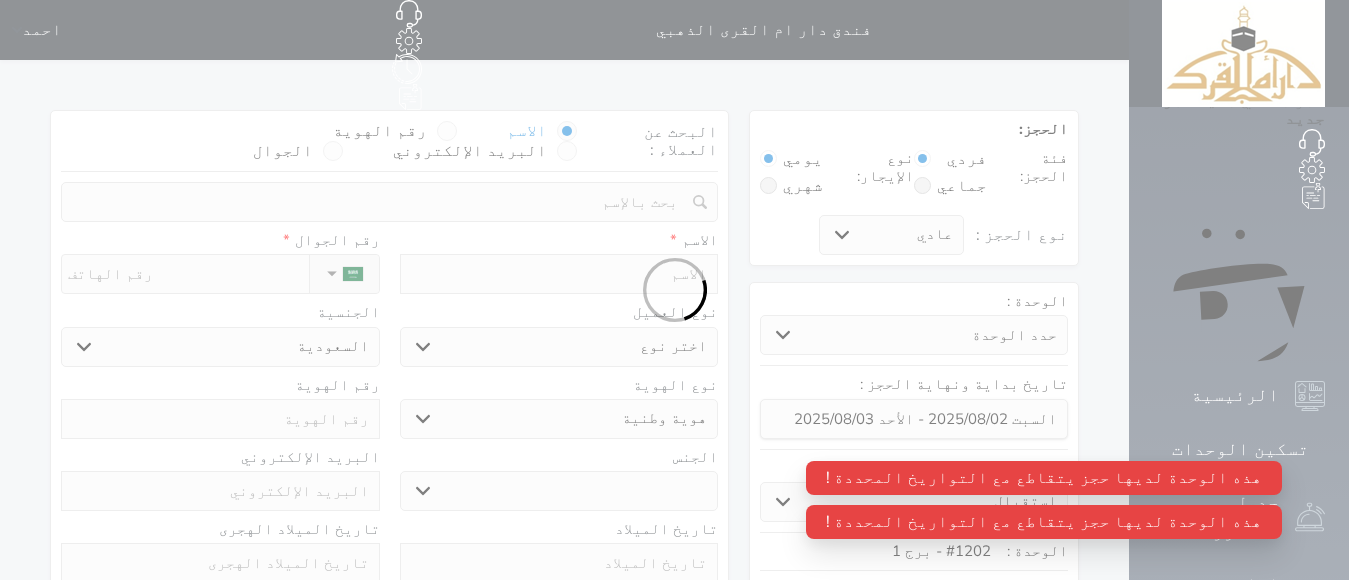 select 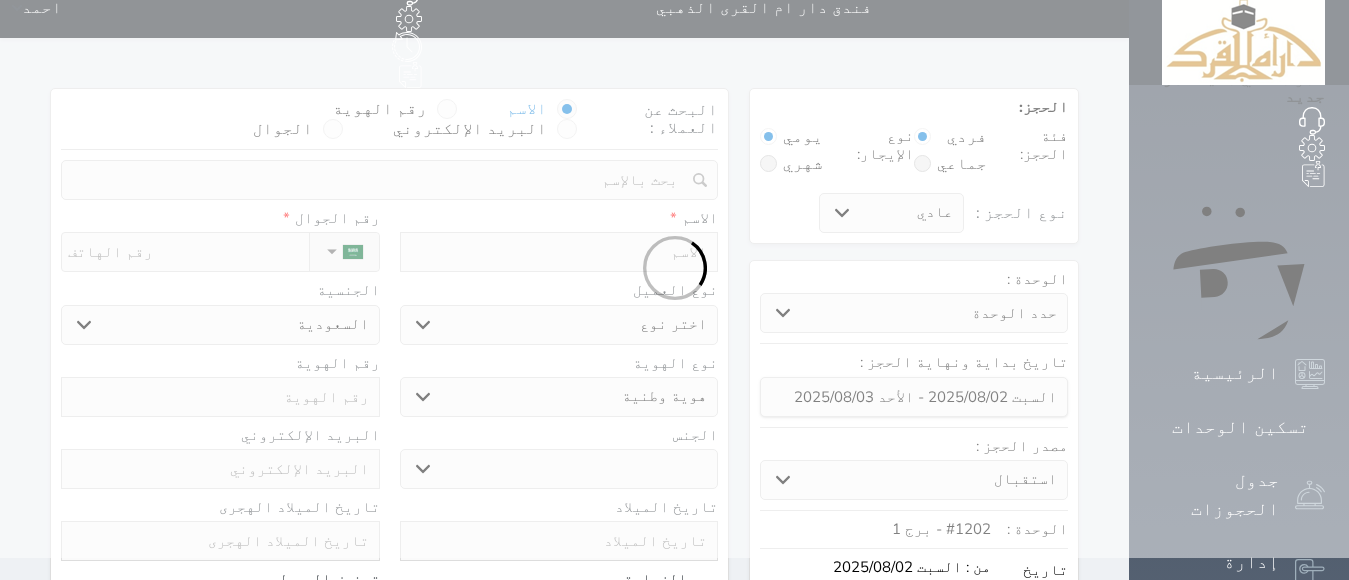 scroll, scrollTop: 0, scrollLeft: 0, axis: both 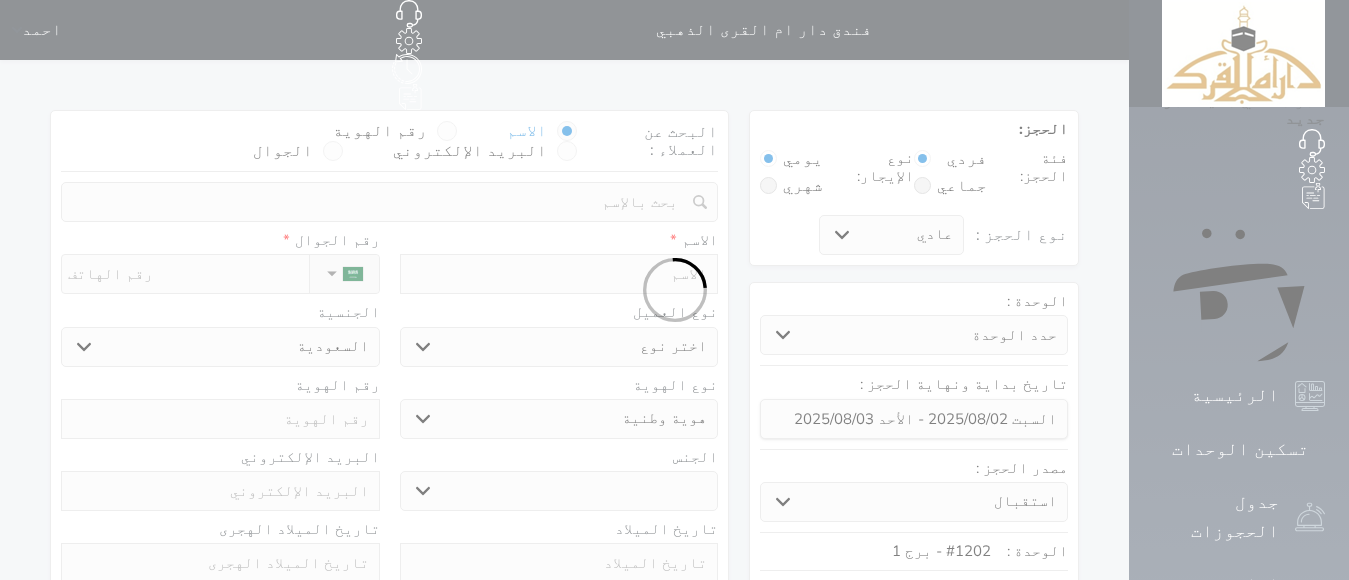 drag, startPoint x: 149, startPoint y: 328, endPoint x: 1173, endPoint y: 27, distance: 1067.3224 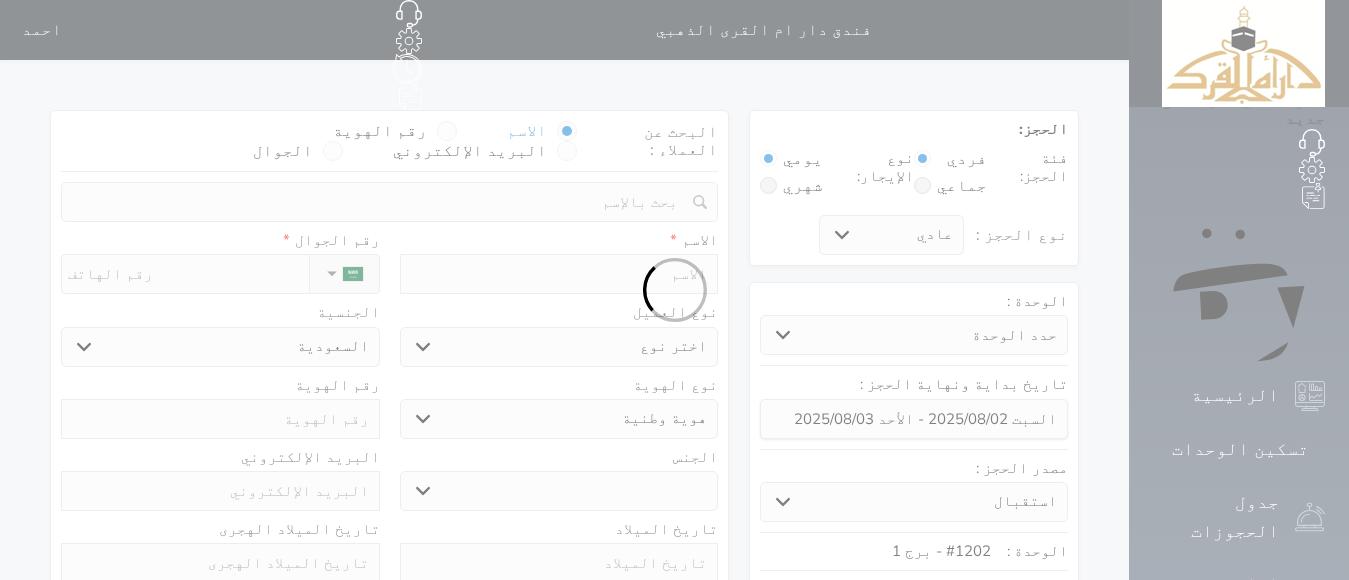 click at bounding box center [674, 290] 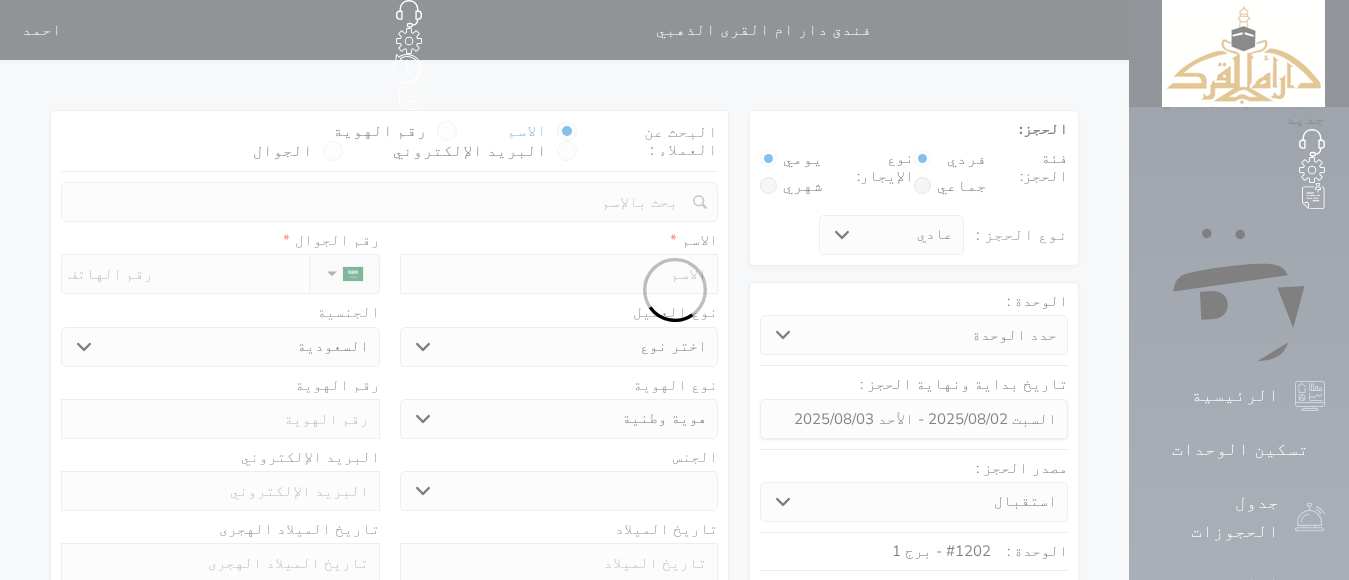 select 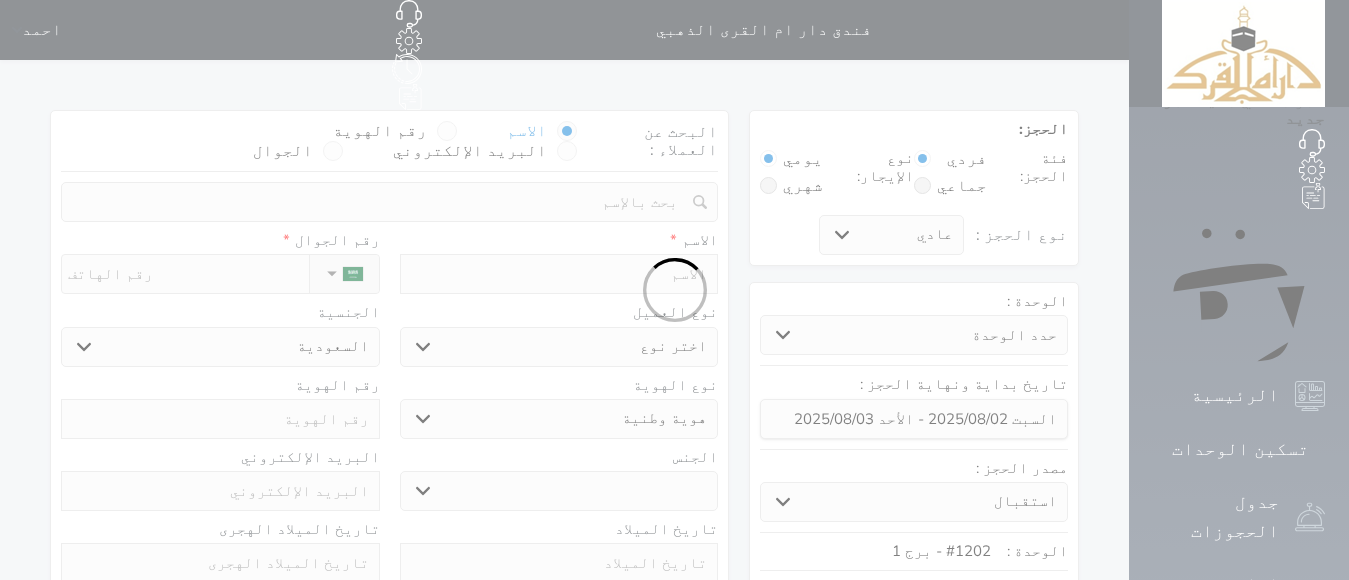 select 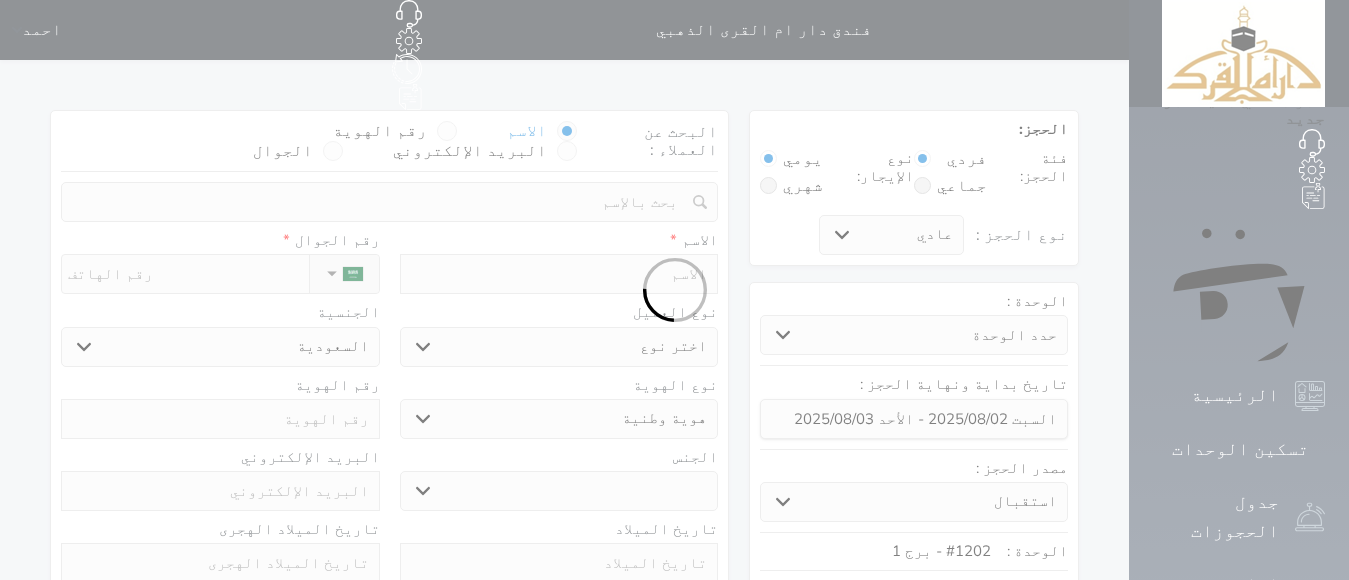 select on "1" 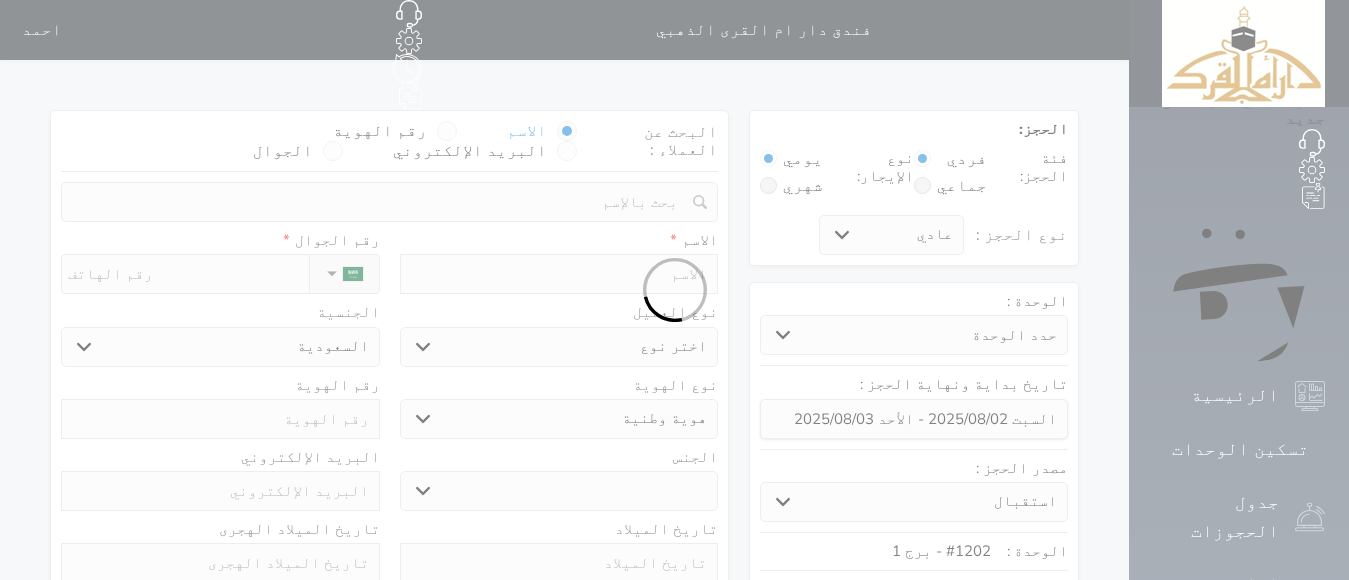 select on "7" 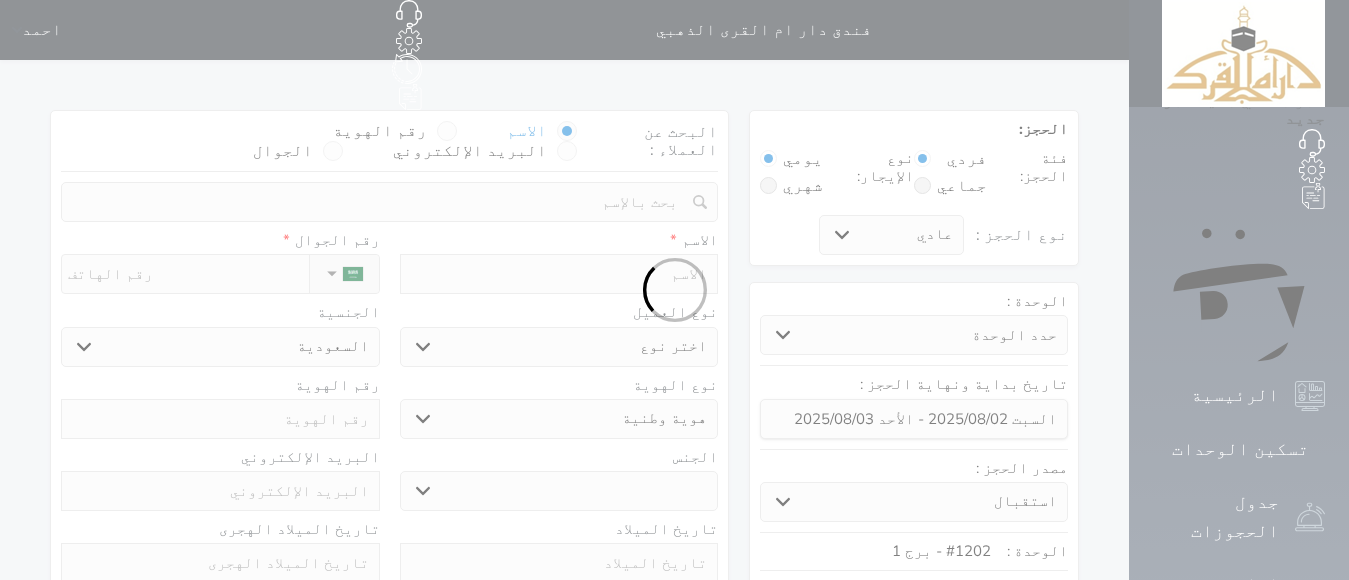select 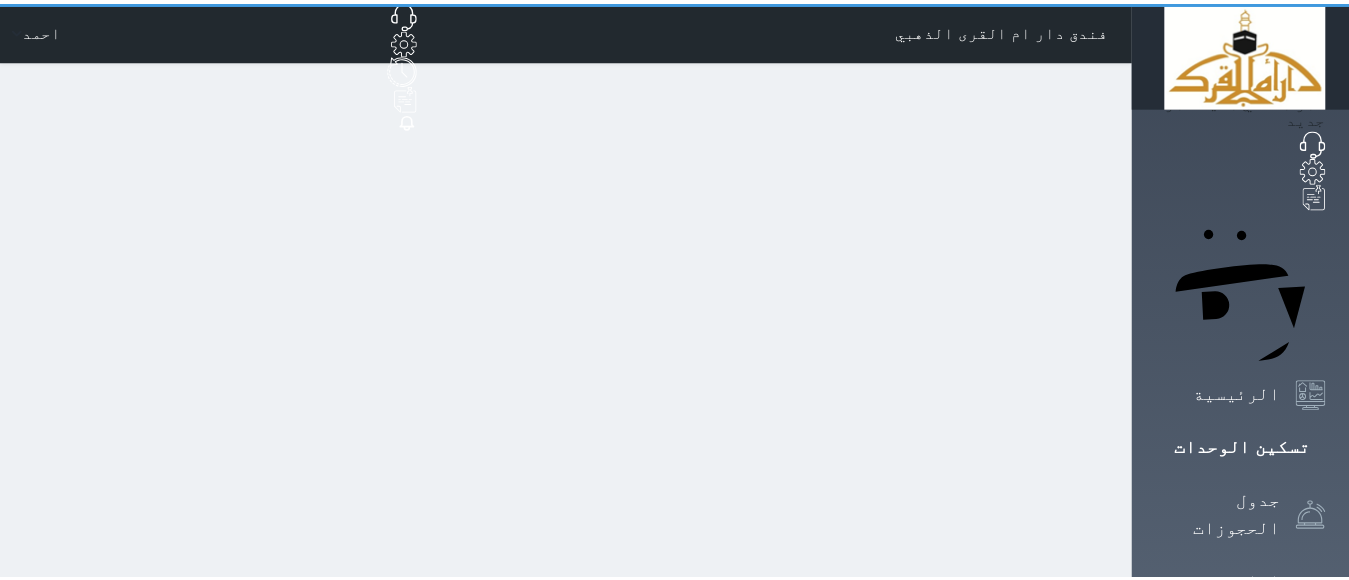 scroll, scrollTop: 0, scrollLeft: 0, axis: both 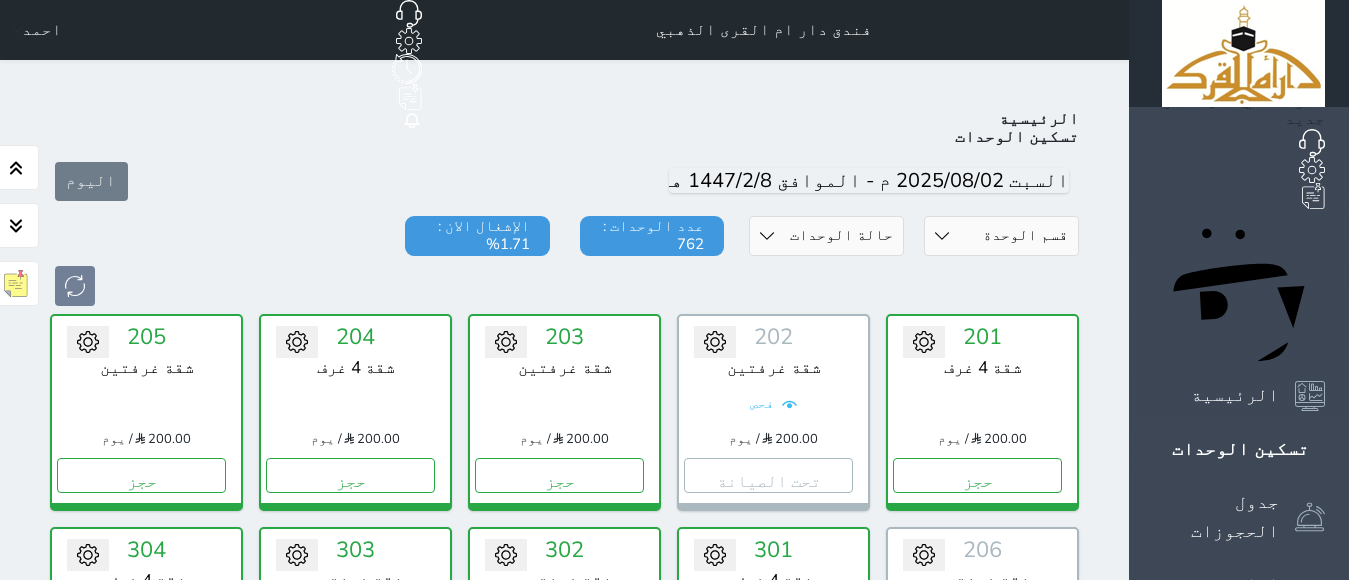 click on "تحويل لتحت الصيانة
تحويل لتحت التنظيف
406   شقة غرفتين
200.00
/ يوم       حجز" at bounding box center [355, 1052] 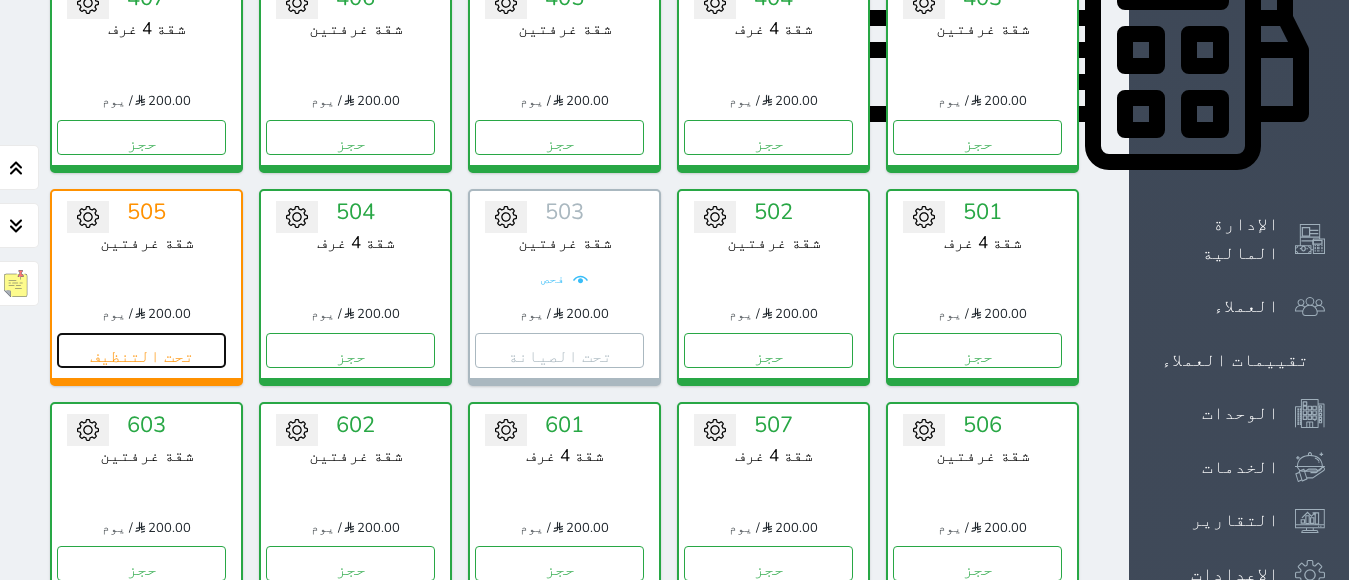 click on "تحت التنظيف" at bounding box center (141, 350) 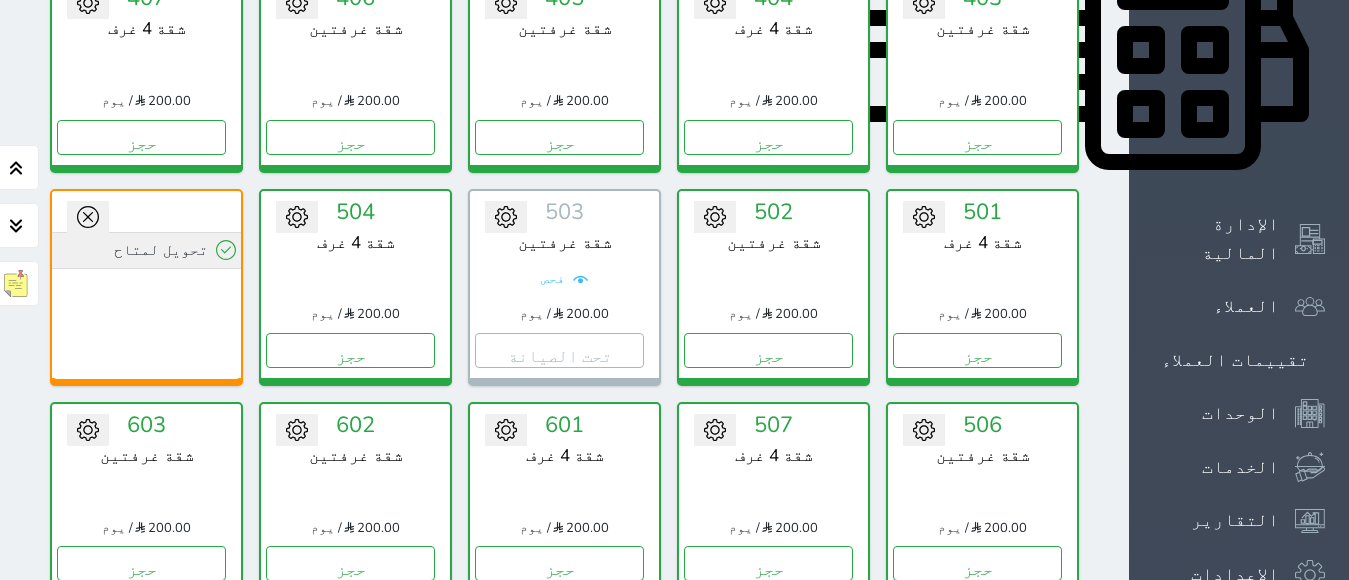 click on "تحويل لمتاح" at bounding box center [146, 250] 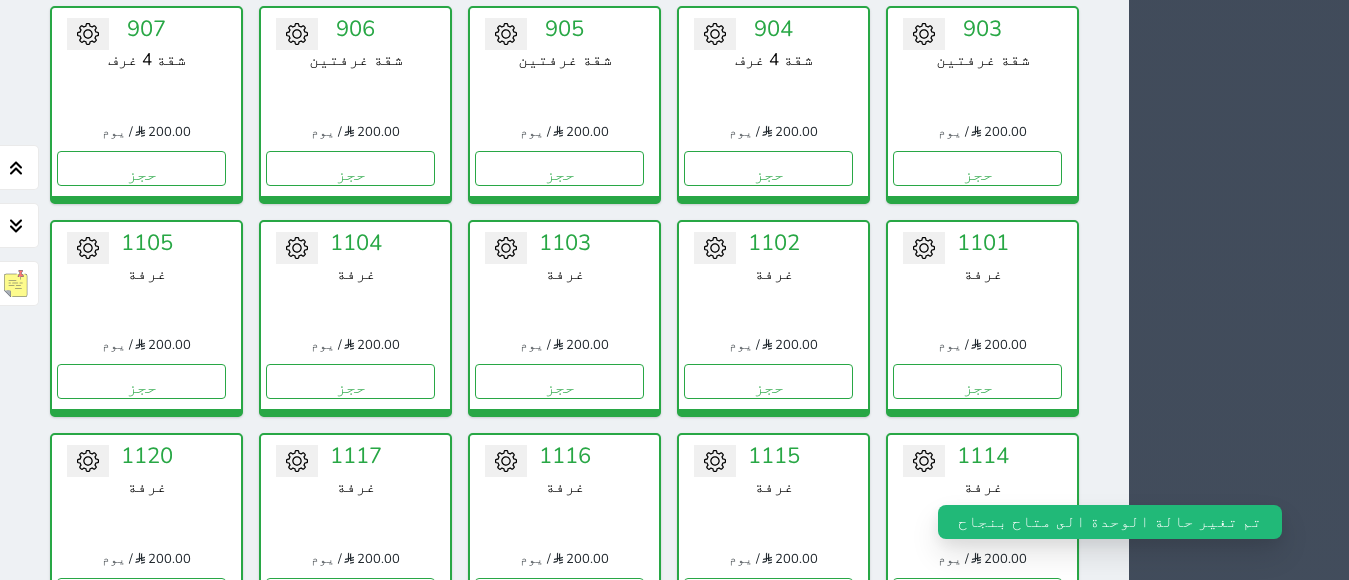 scroll, scrollTop: 2473, scrollLeft: 0, axis: vertical 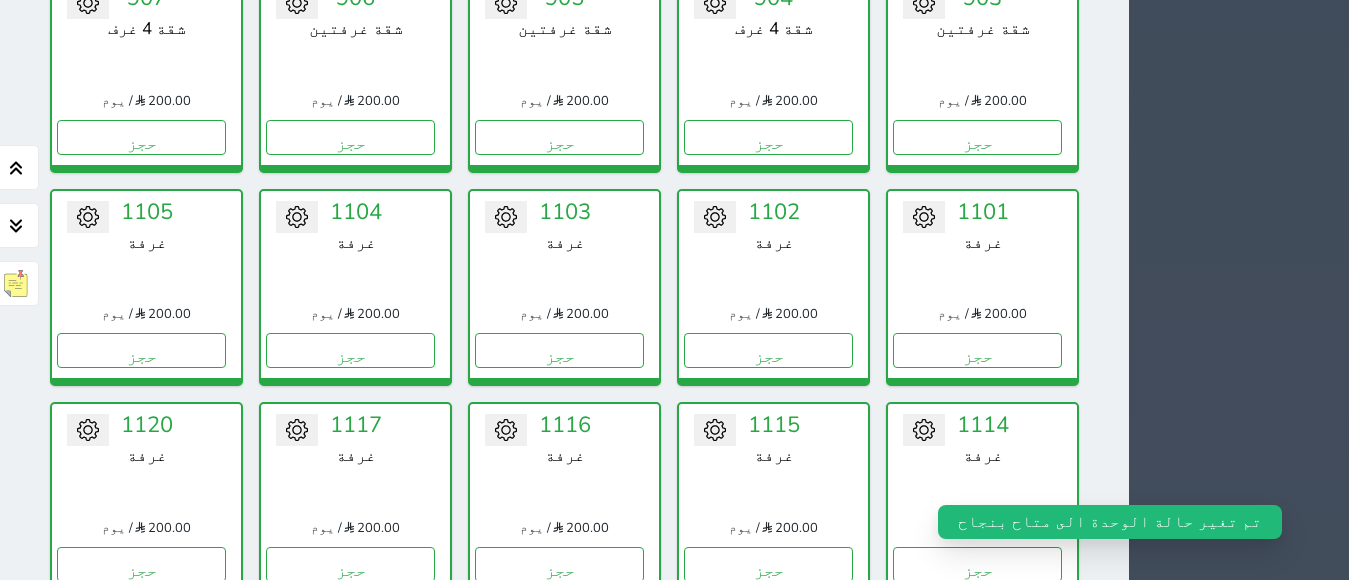 click 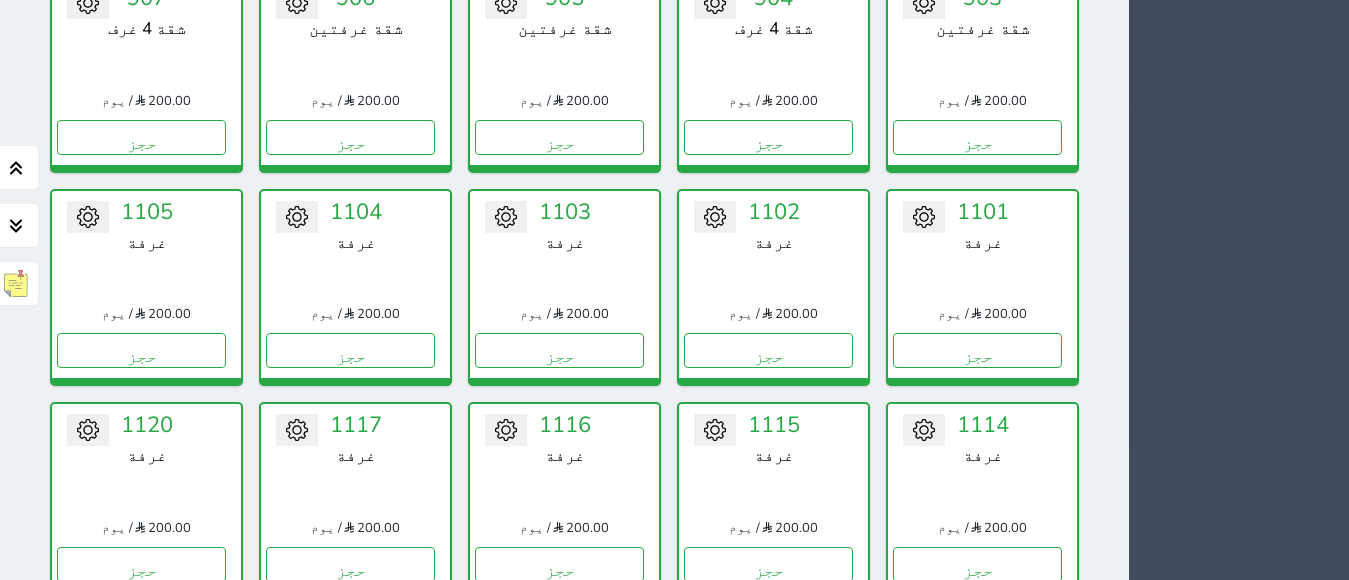 click 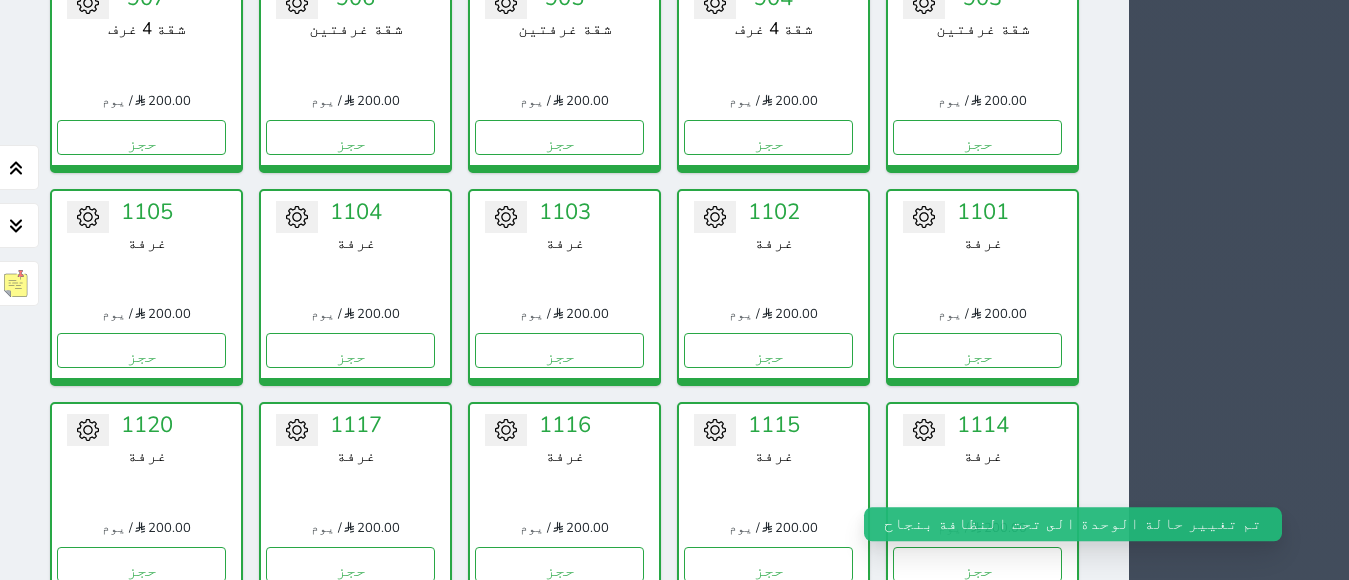 click on "تحت التنظيف" at bounding box center [768, 777] 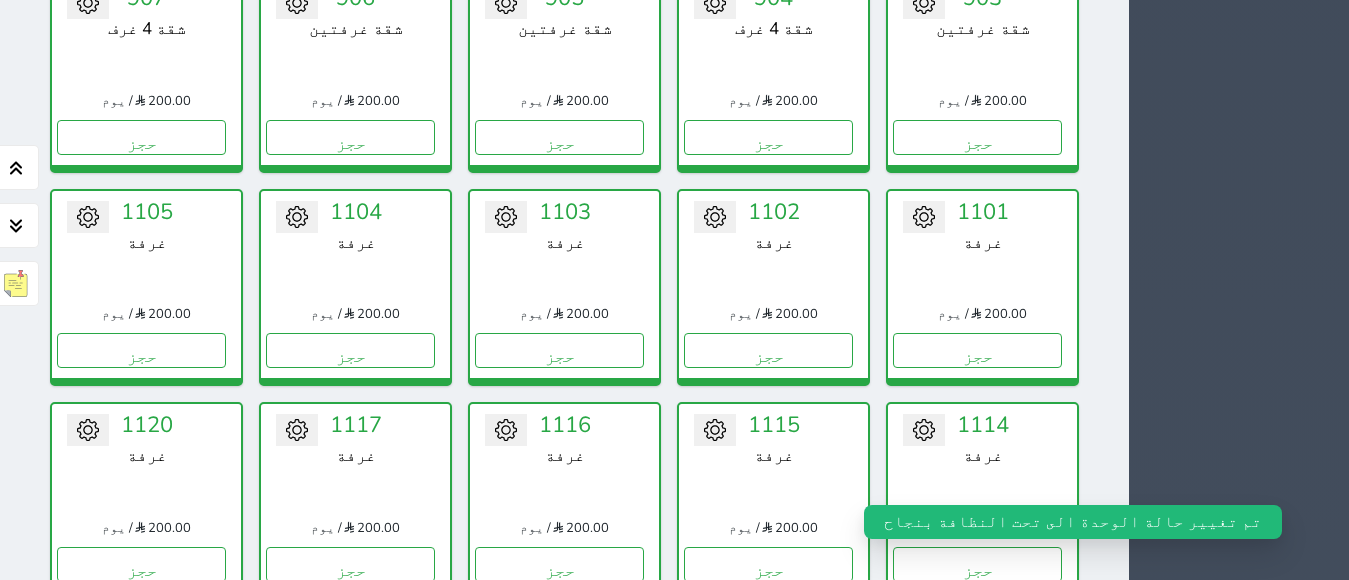 click on "تحويل لمتاح" at bounding box center (773, 677) 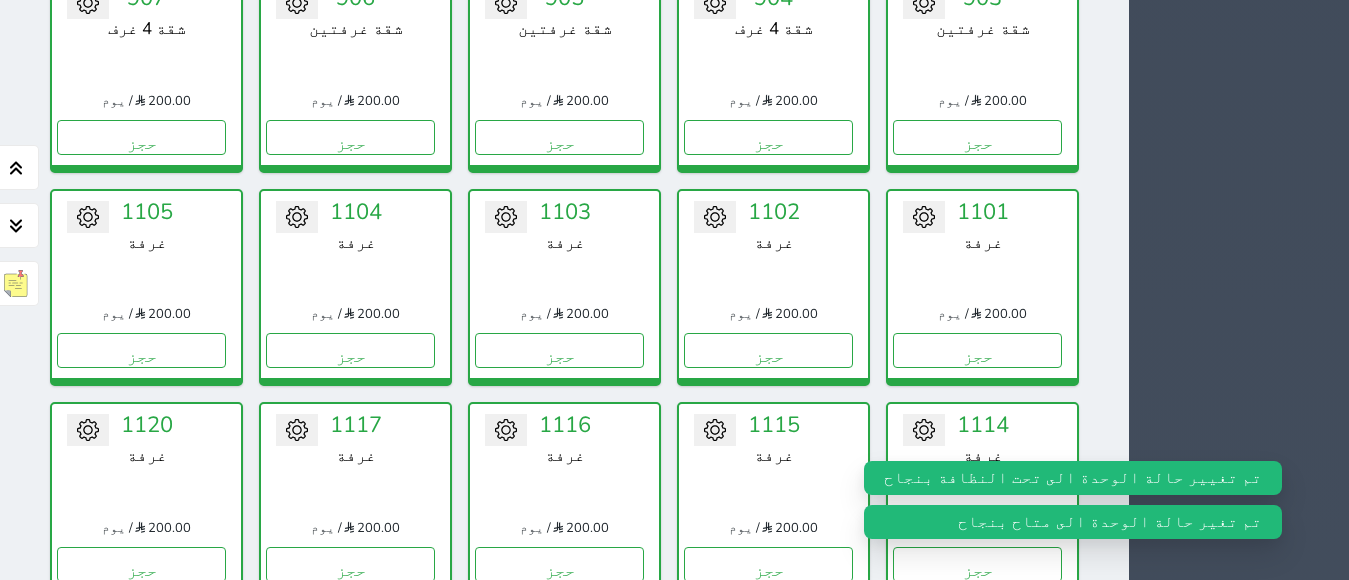 click on "حجز" at bounding box center (768, 777) 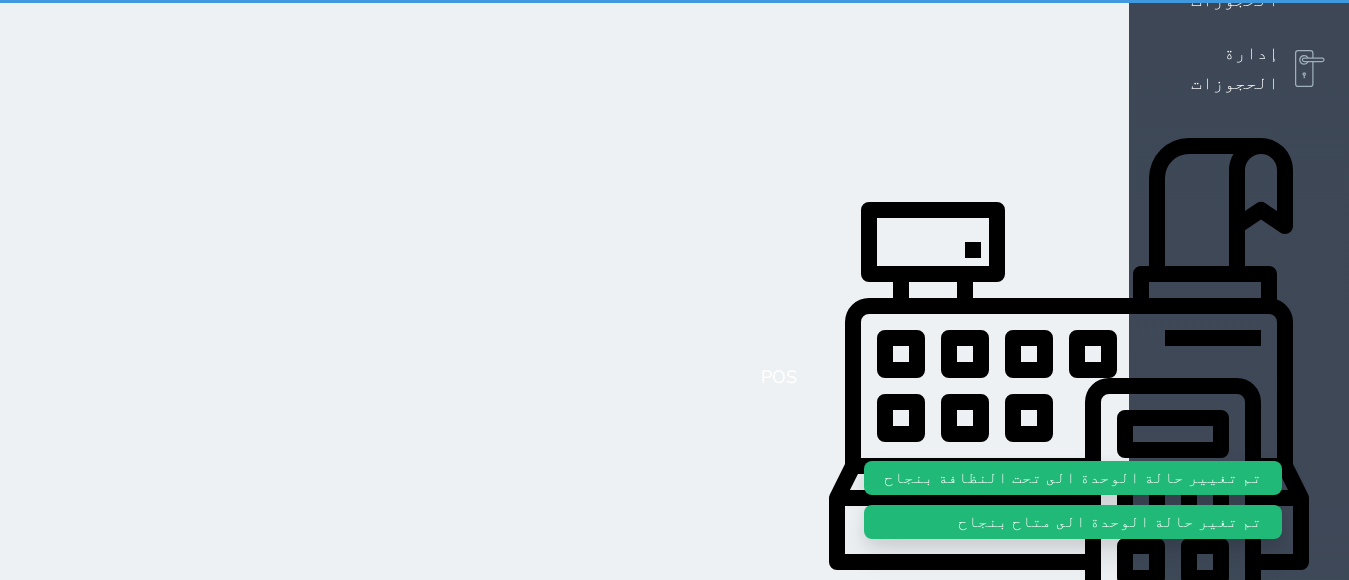 select on "1" 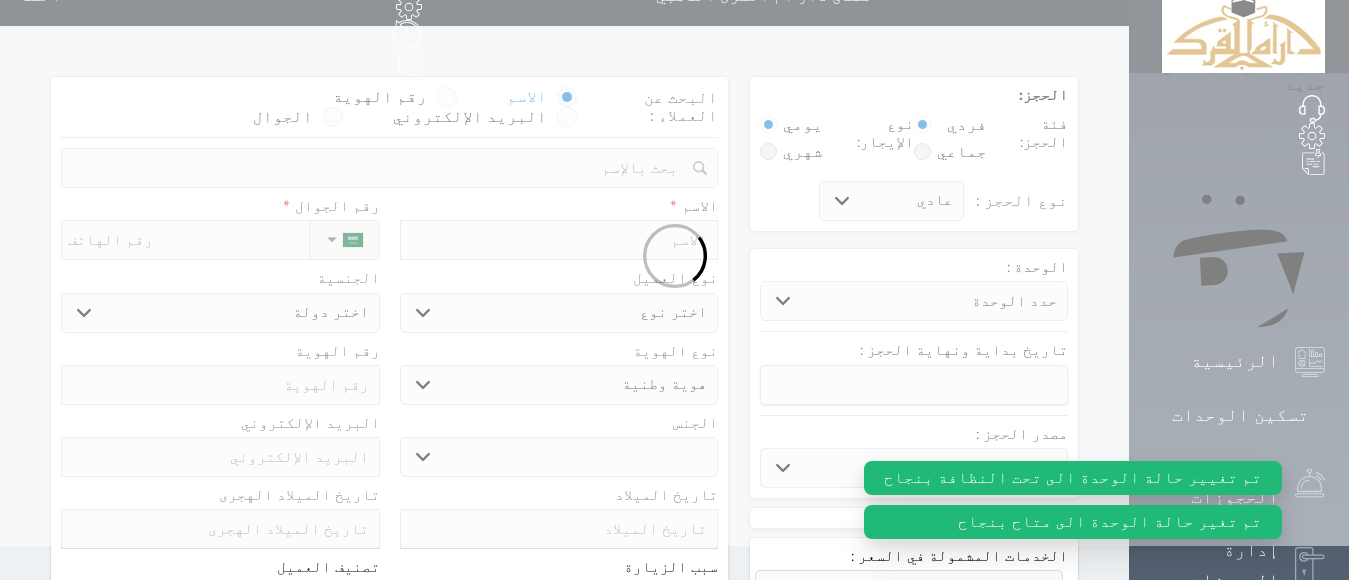 select 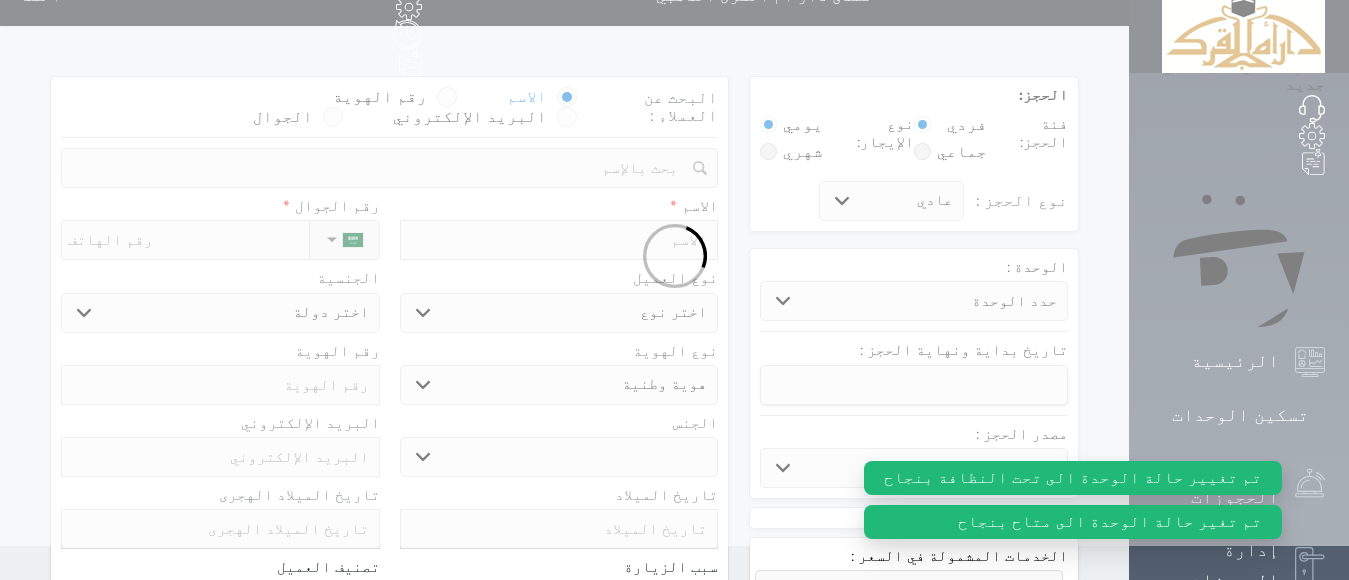 select 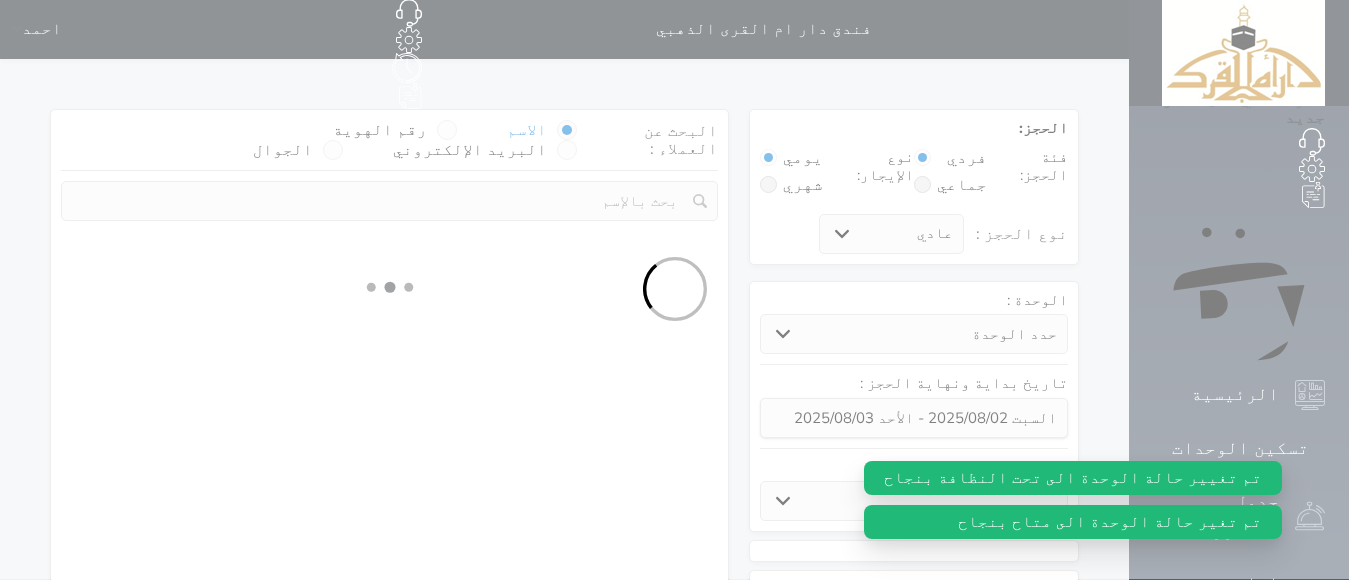 scroll, scrollTop: 0, scrollLeft: 0, axis: both 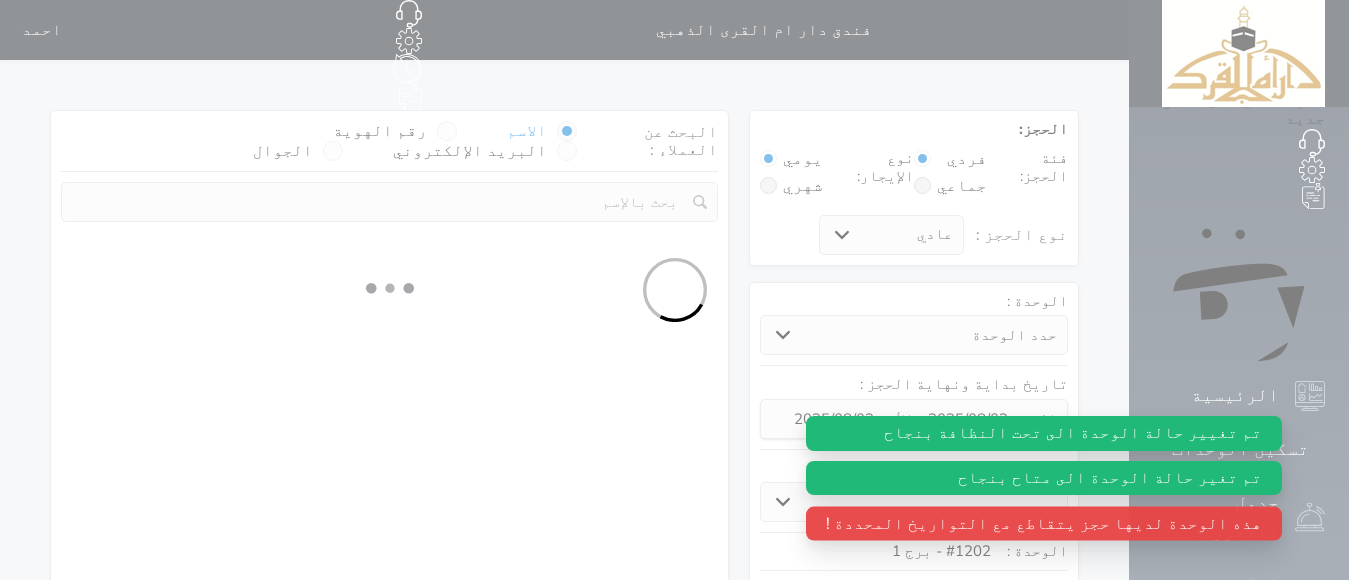 select 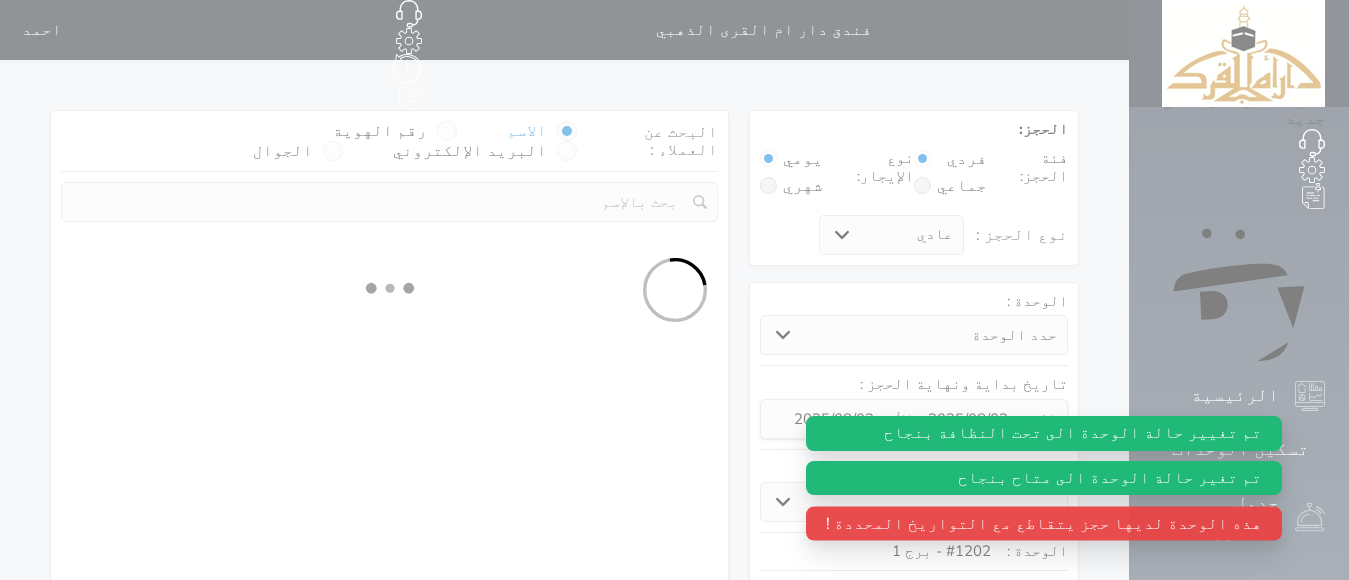 select on "113" 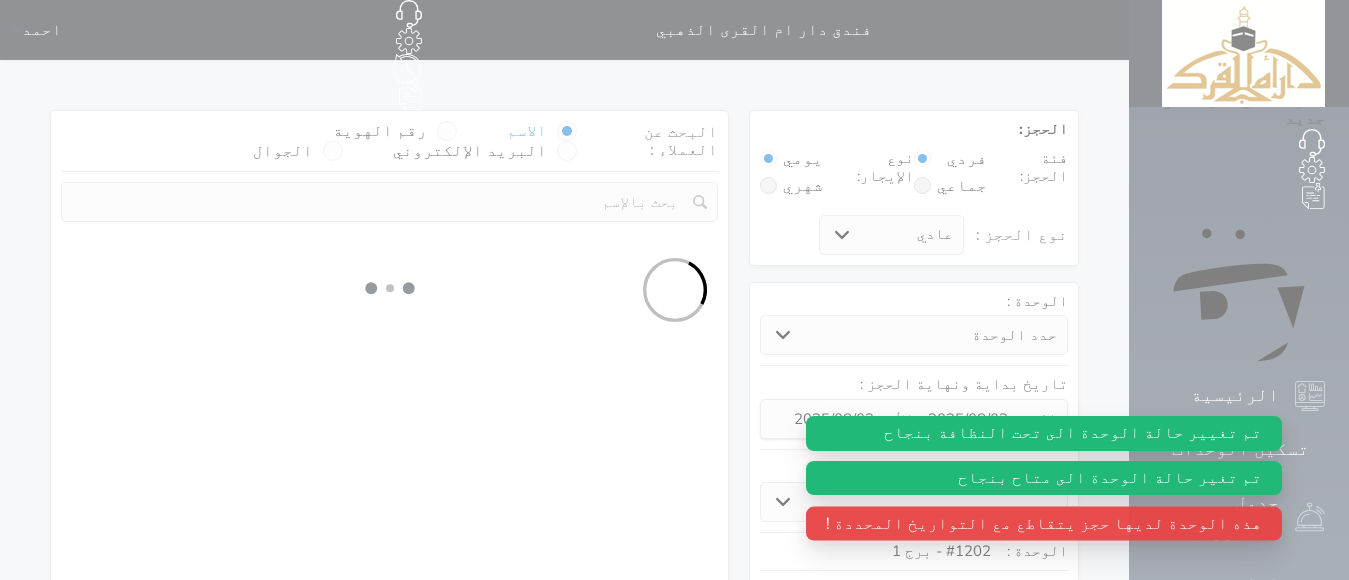 select on "1" 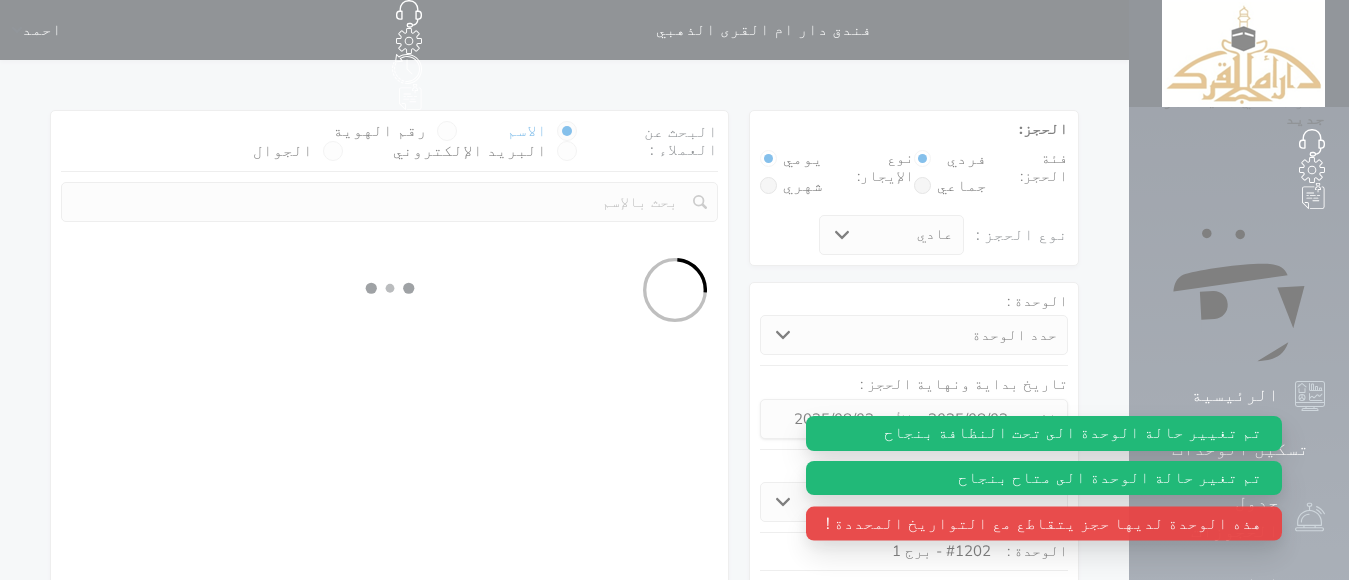 select 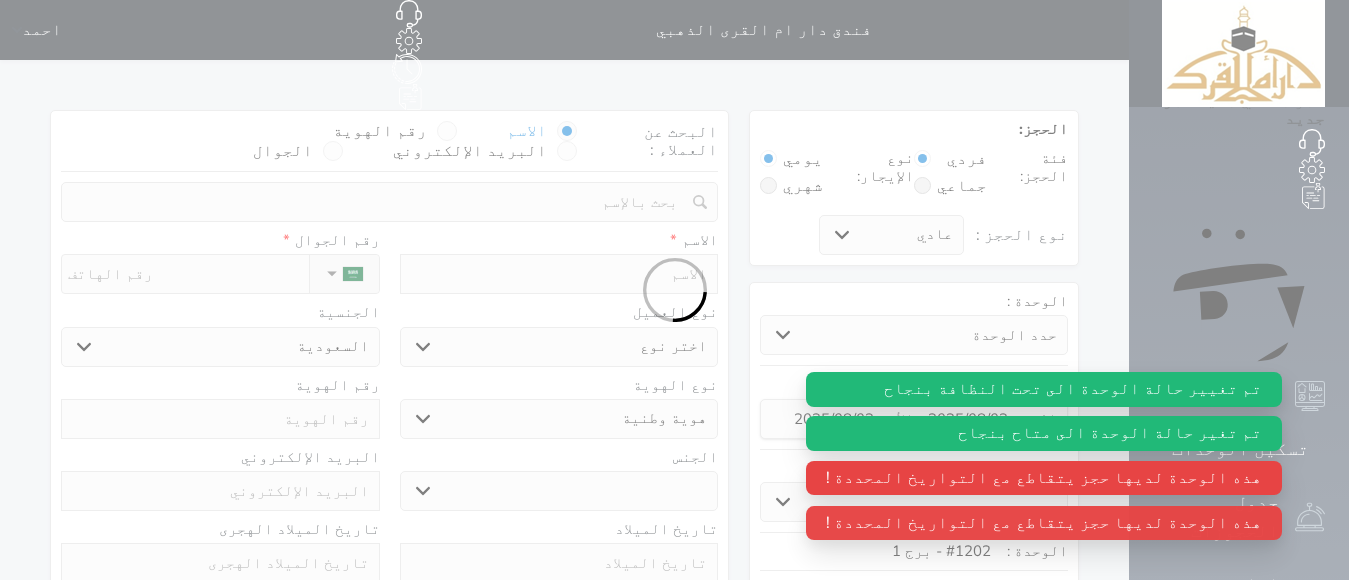 select 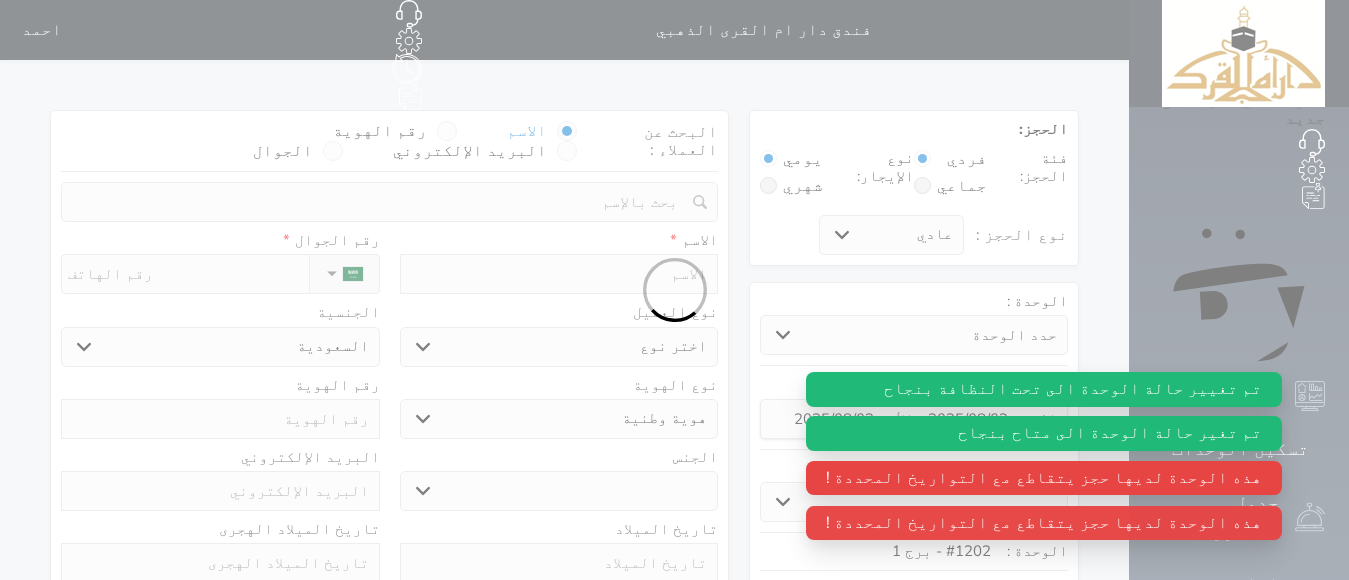 select 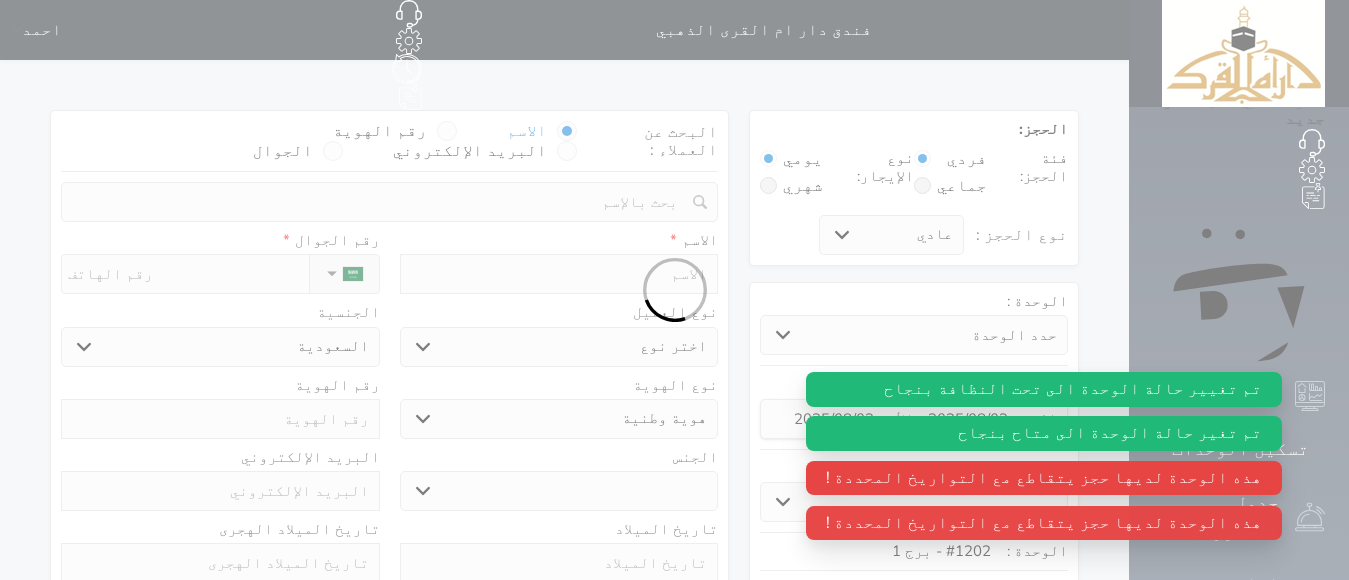 select 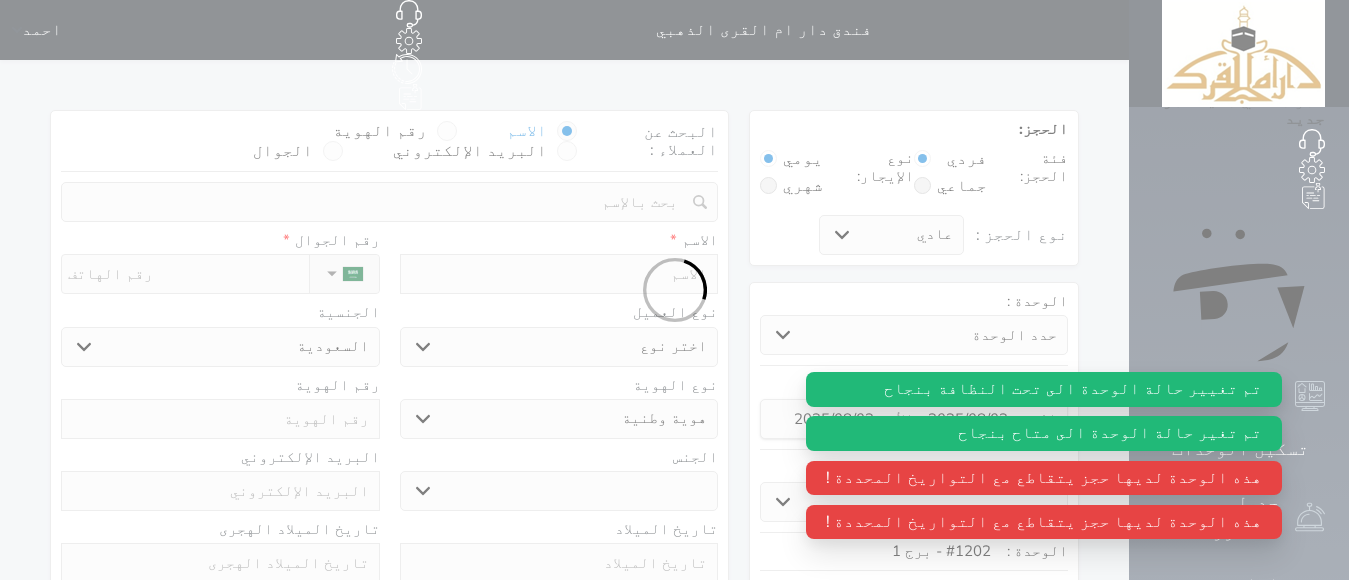 select 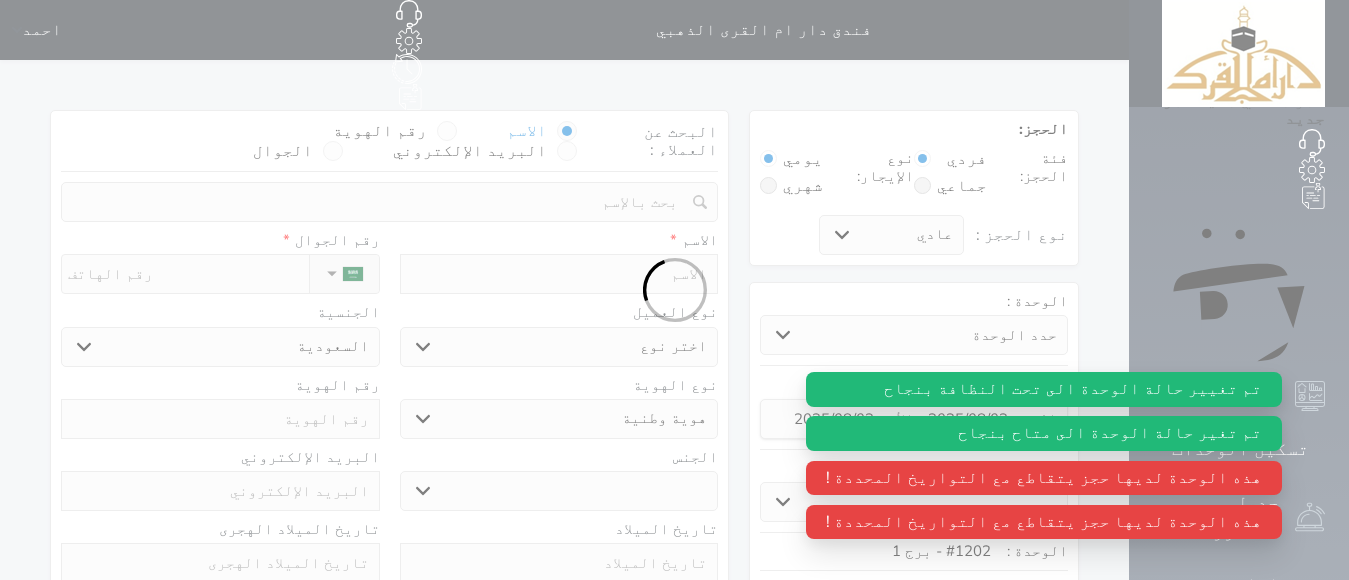 select 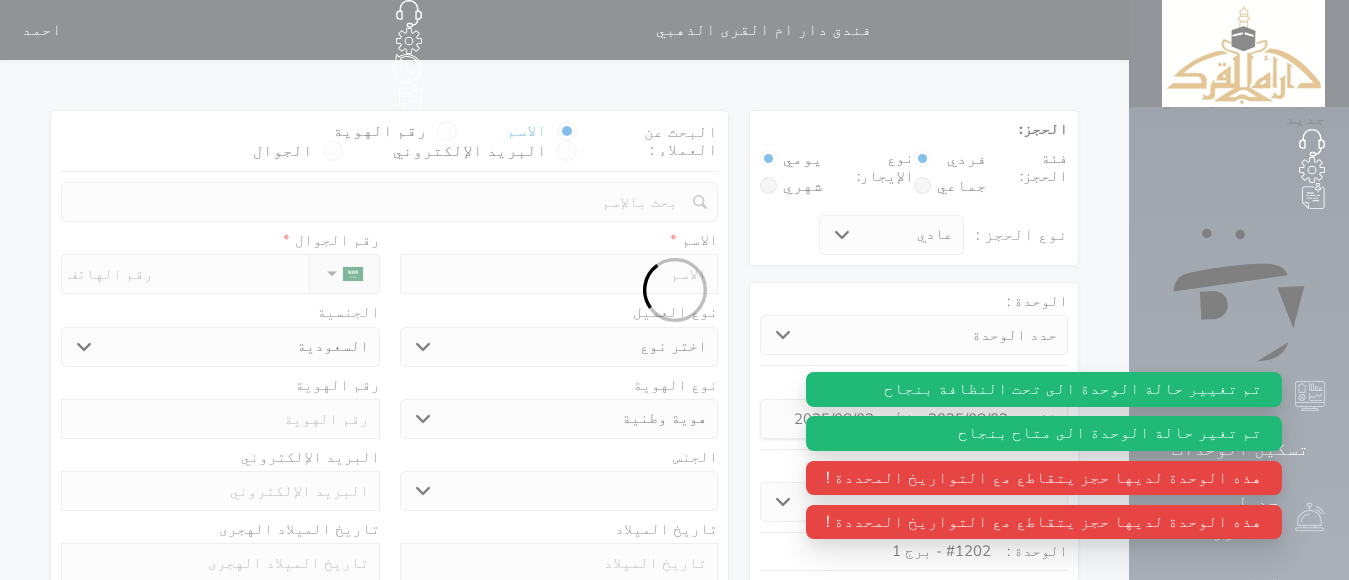 select 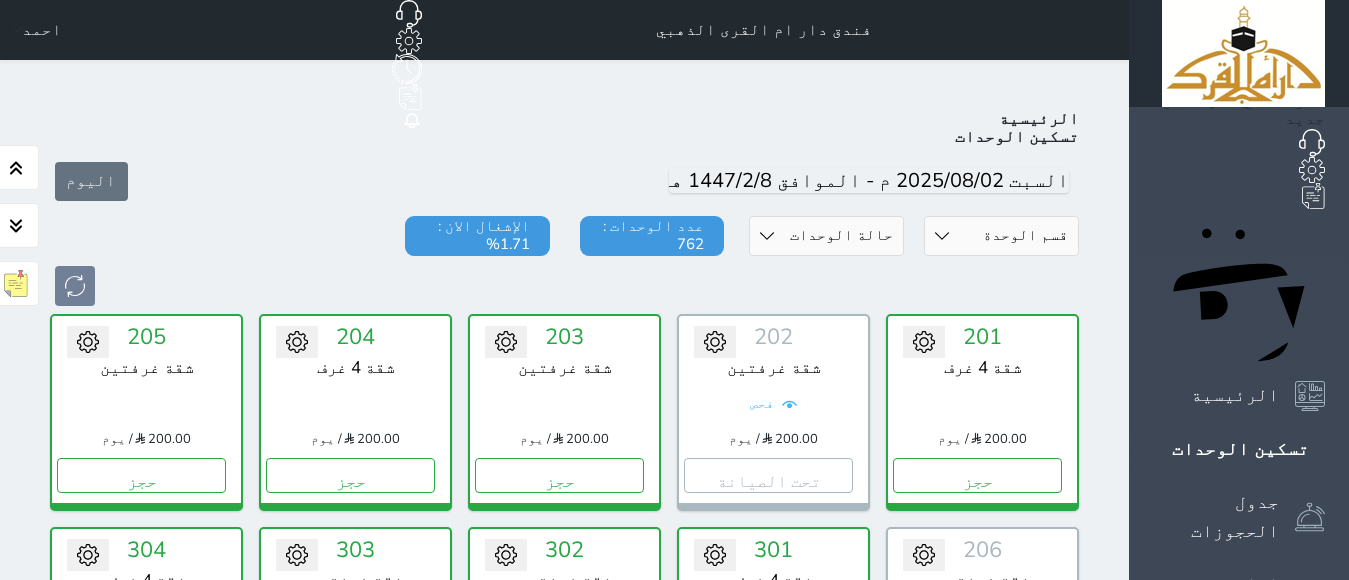 scroll, scrollTop: 46, scrollLeft: 0, axis: vertical 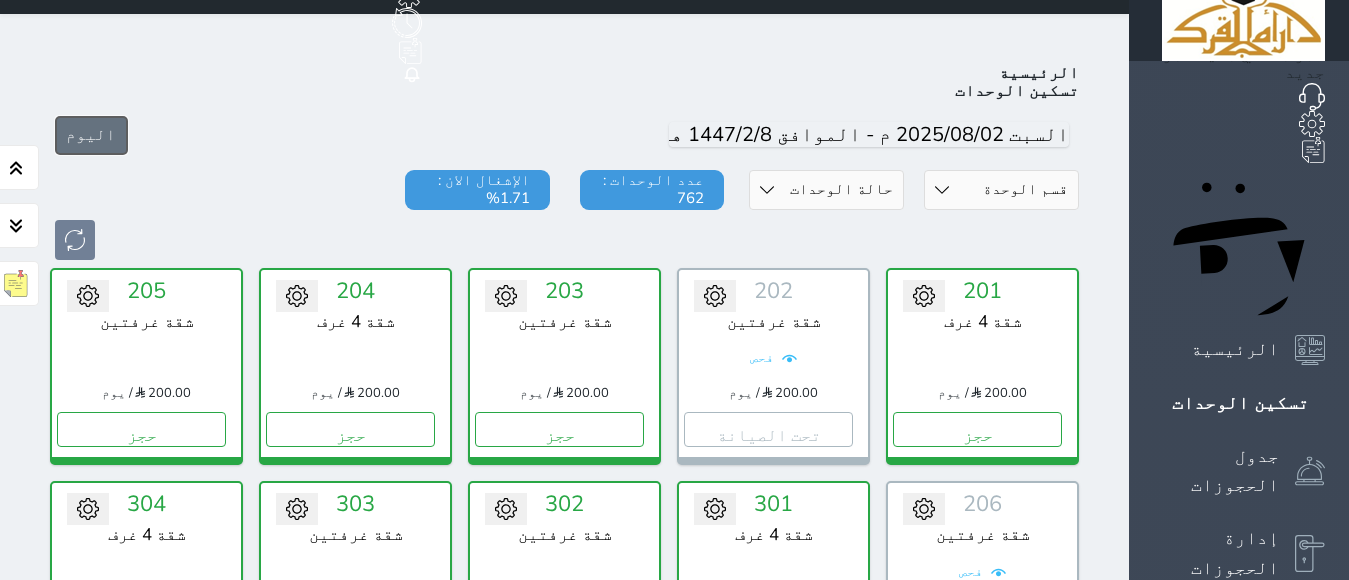 click on "اليوم" at bounding box center [91, 135] 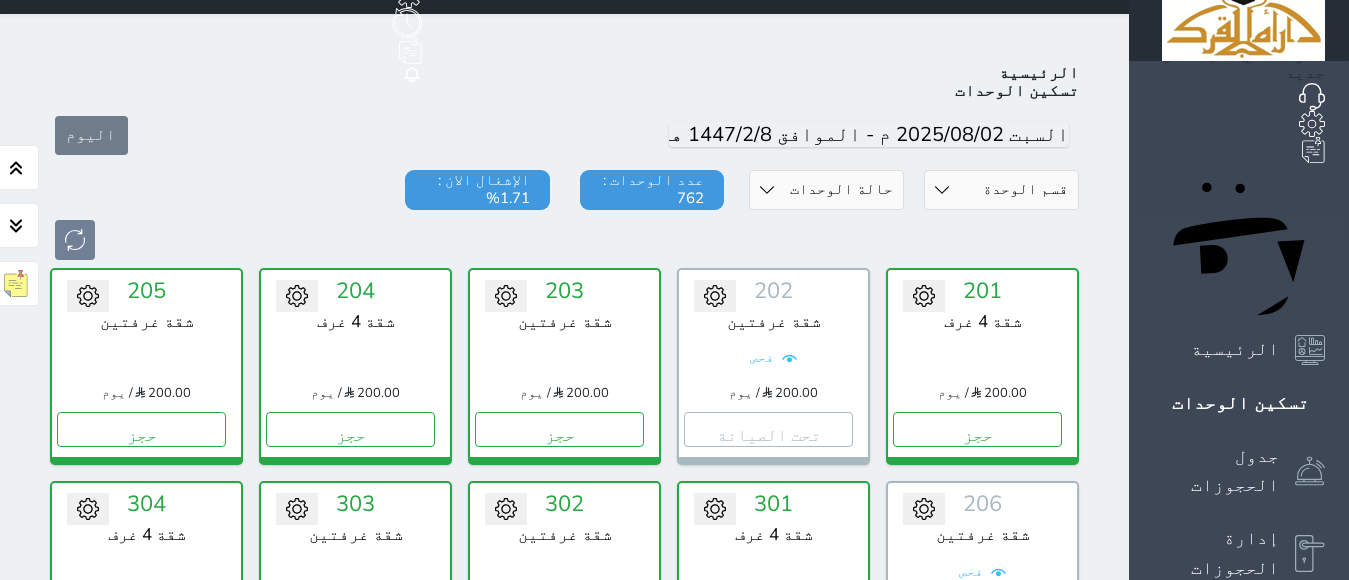 click 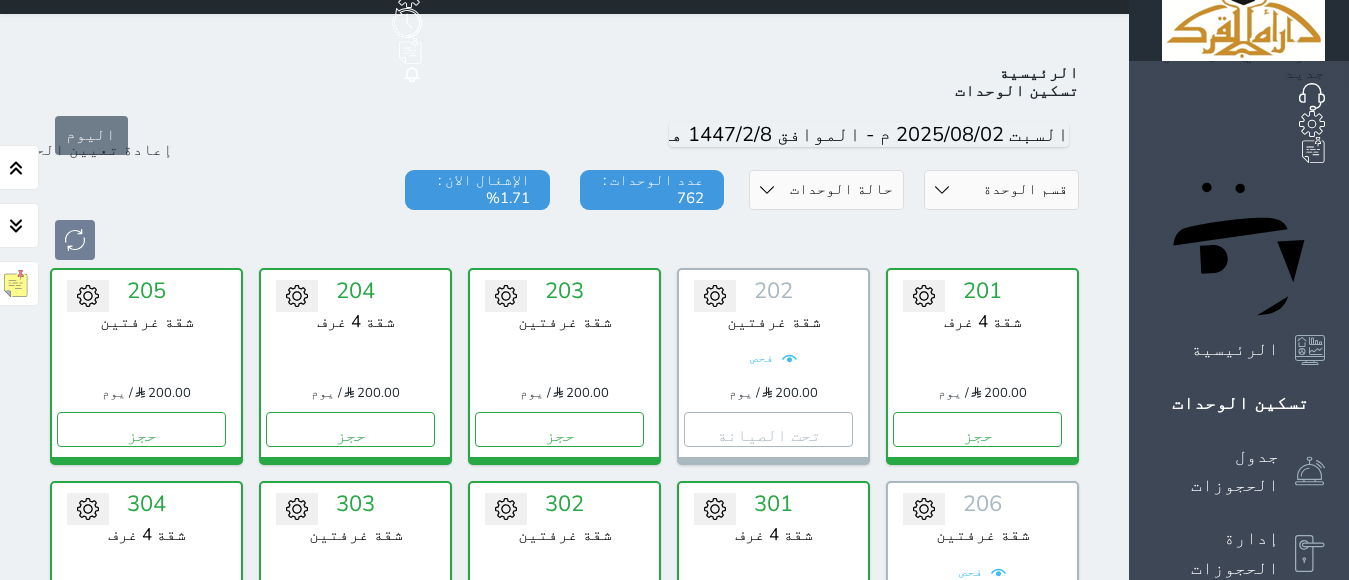 scroll, scrollTop: 0, scrollLeft: 0, axis: both 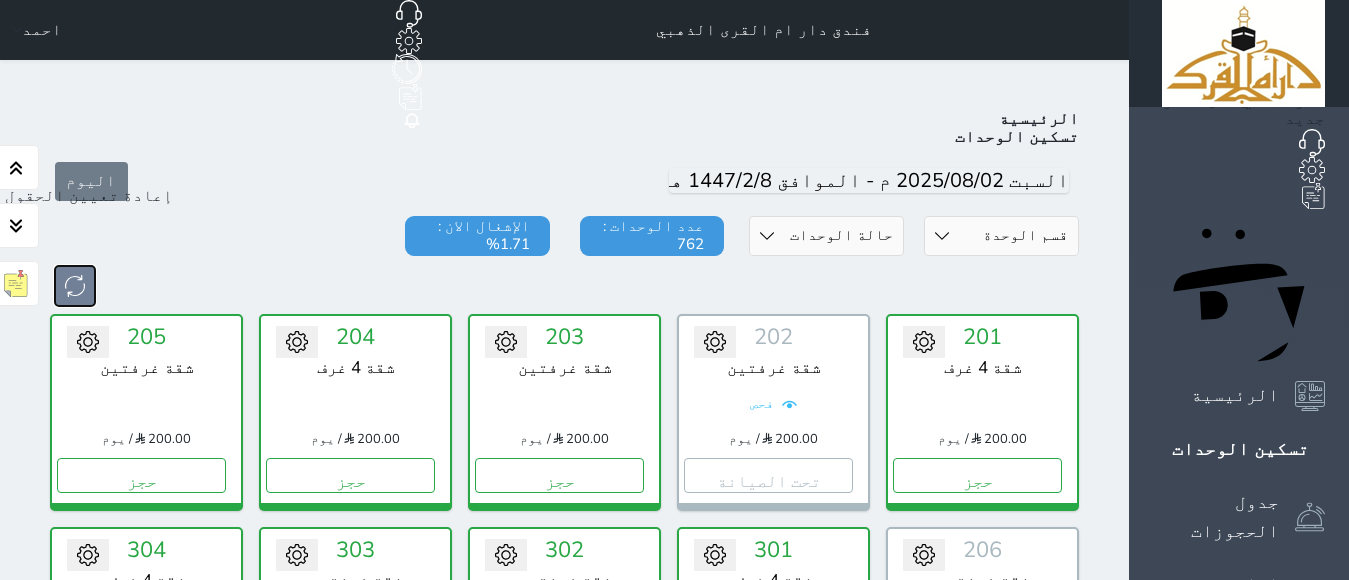 click at bounding box center (75, 286) 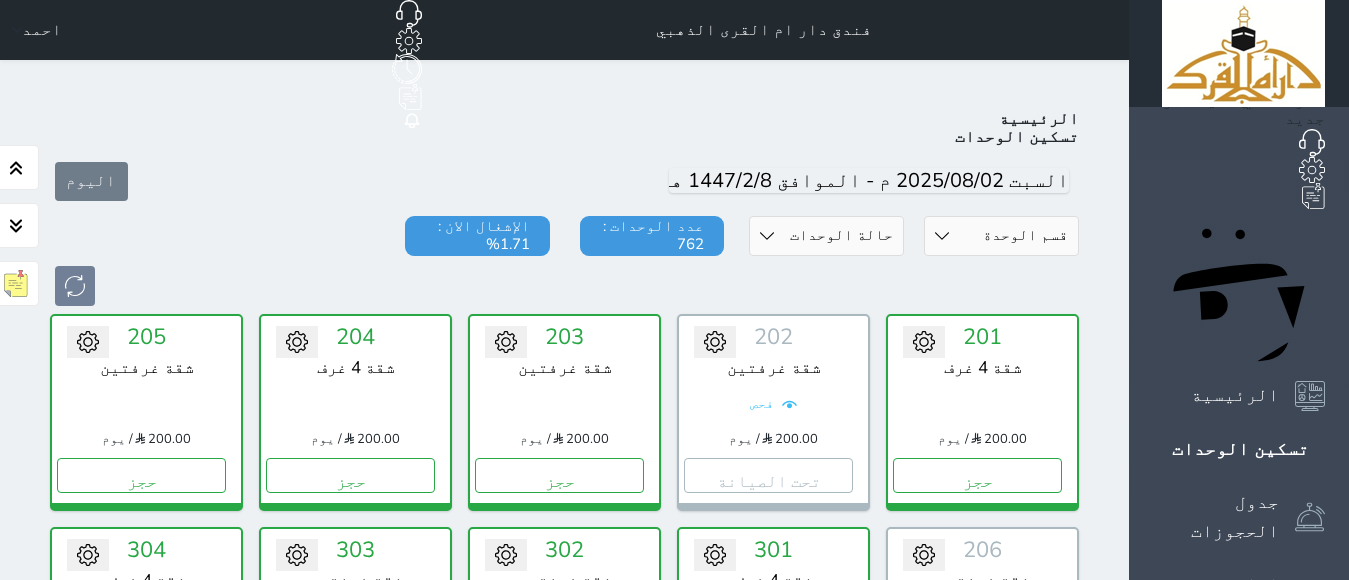 click on "إدارة الحجوزات" at bounding box center [1216, 599] 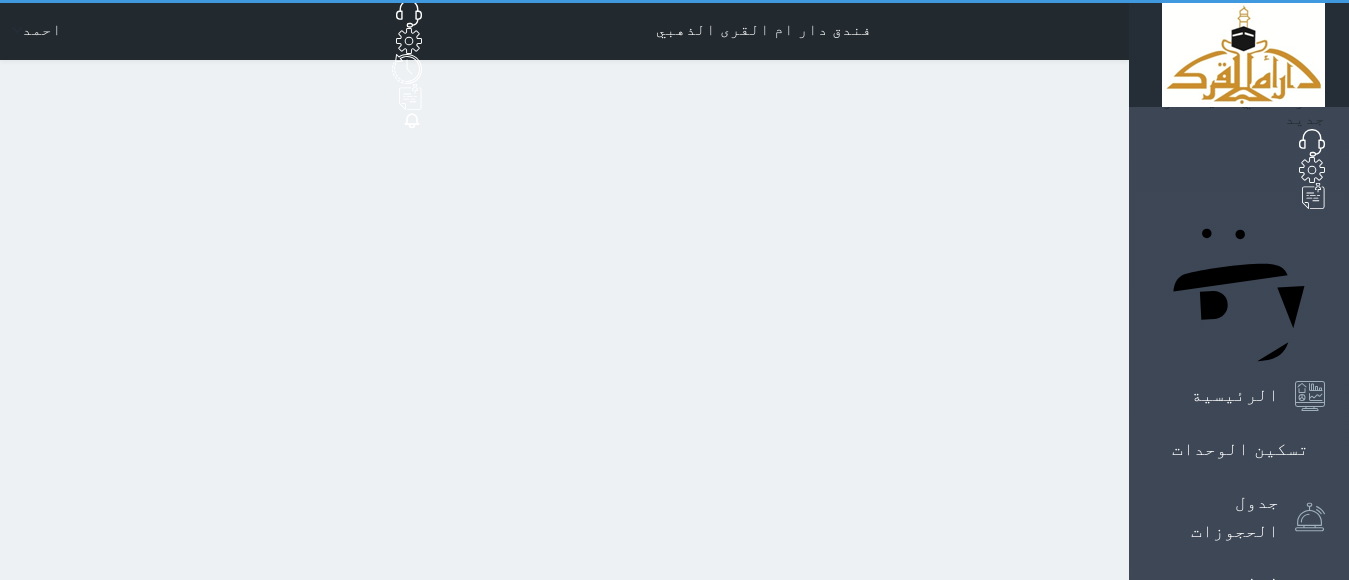 select on "open_all" 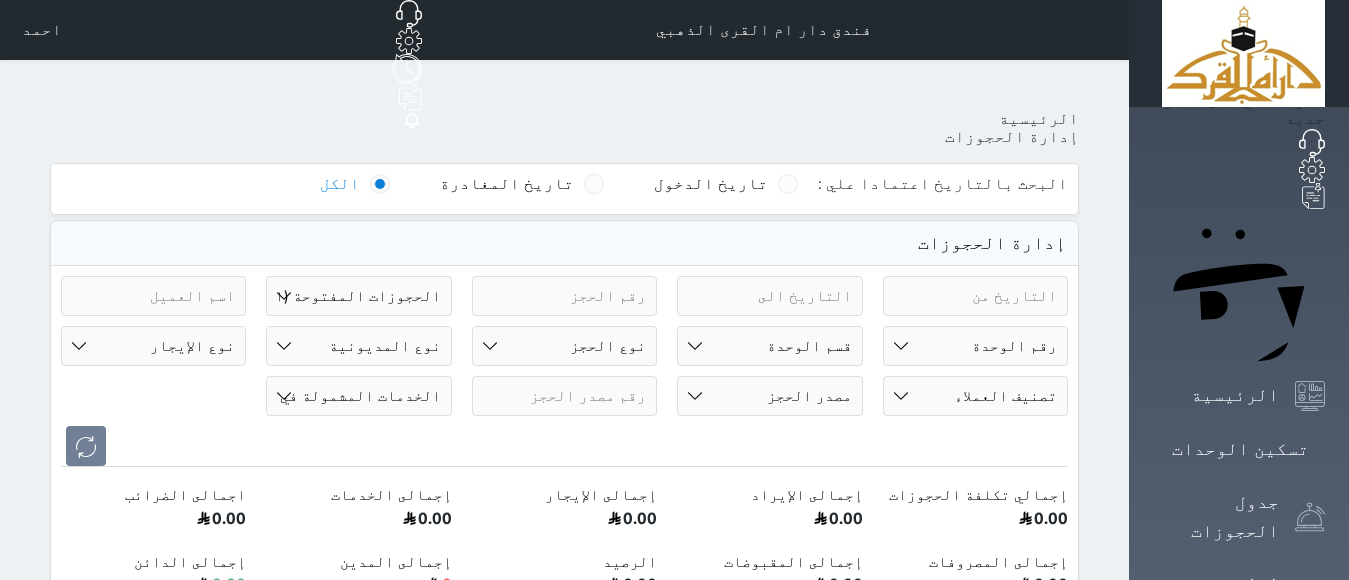 click on "رقم الوحدة
201 - شقة 4 غرف
202 - شقة غرفتين
203 - شقة غرفتين
204 - شقة 4 غرف
205 - شقة غرفتين
206 - شقة غرفتين
301 - شقة 4 غرف
302 - شقة غرفتين
303 - شقة غرفتين
304 - شقة 4 غرف
305 - شقة غرفتين
306 - شقة غرفتين
307 - شقة 4 غرف
401 - شقة 4 غرف
402 - شقة غرفتين
403 - شقة غرفتين
404 - شقة 4 غرف
405 - شقة غرفتين" at bounding box center [975, 346] 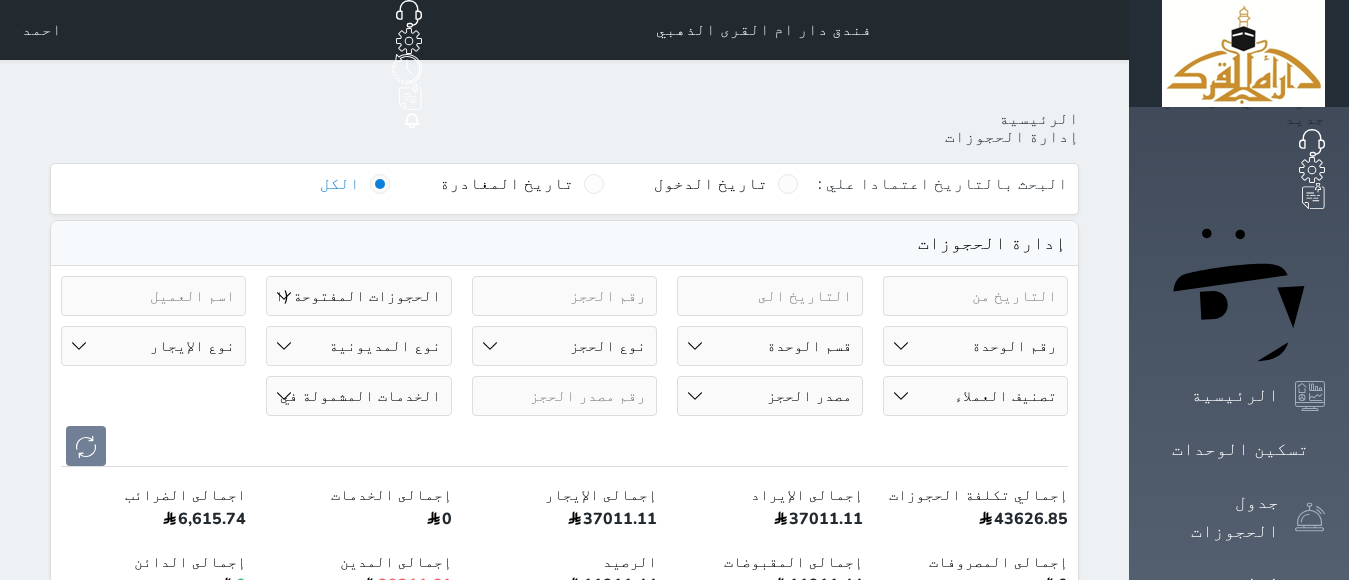 select on "31356" 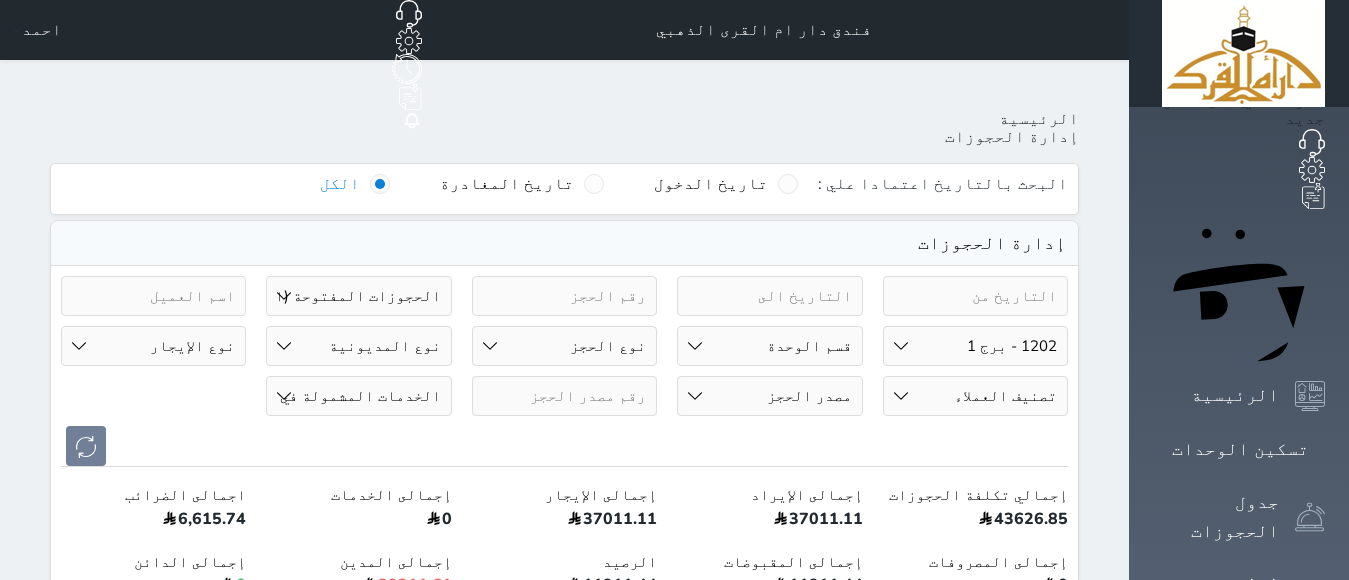 click on "رقم الوحدة
201 - شقة 4 غرف
202 - شقة غرفتين
203 - شقة غرفتين
204 - شقة 4 غرف
205 - شقة غرفتين
206 - شقة غرفتين
301 - شقة 4 غرف
302 - شقة غرفتين
303 - شقة غرفتين
304 - شقة 4 غرف
305 - شقة غرفتين
306 - شقة غرفتين
307 - شقة 4 غرف
401 - شقة 4 غرف
402 - شقة غرفتين
403 - شقة غرفتين
404 - شقة 4 غرف
405 - شقة غرفتين" at bounding box center (975, 346) 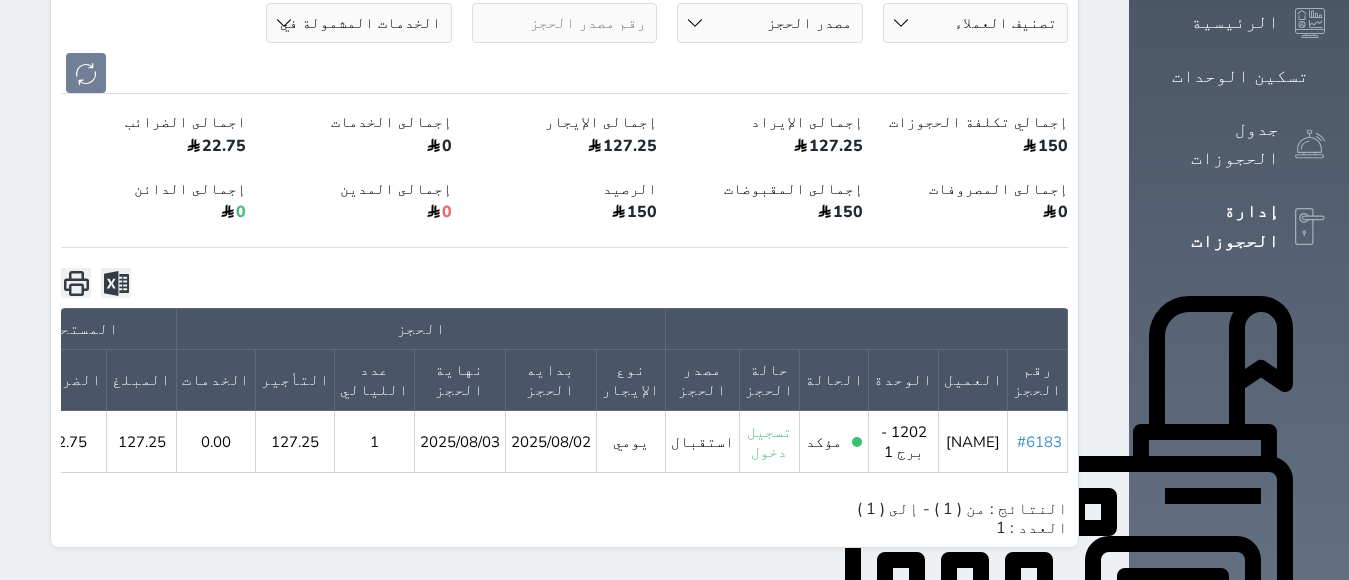 click on "#6183" at bounding box center [1039, 442] 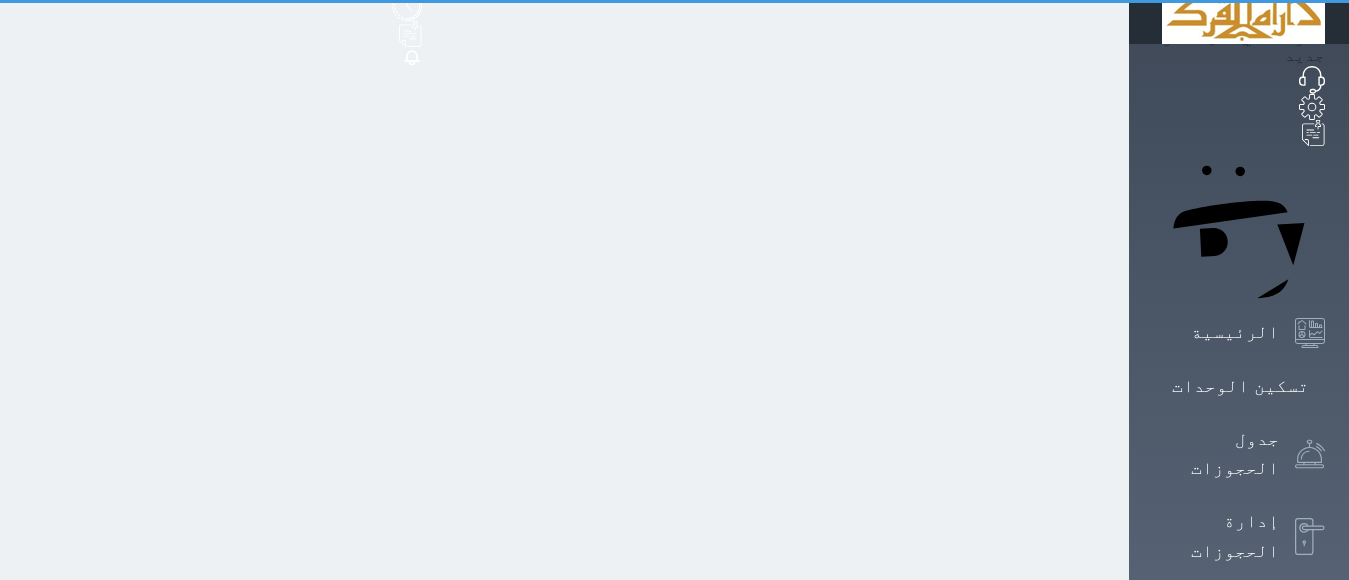 scroll, scrollTop: 0, scrollLeft: 0, axis: both 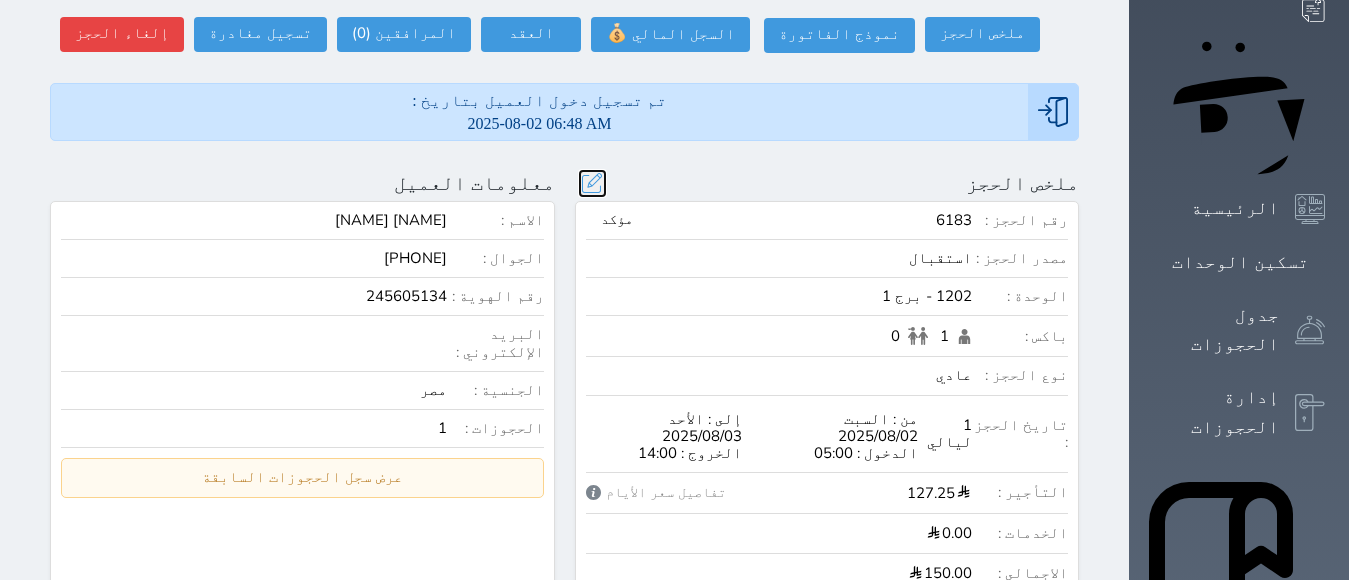 click at bounding box center (592, 183) 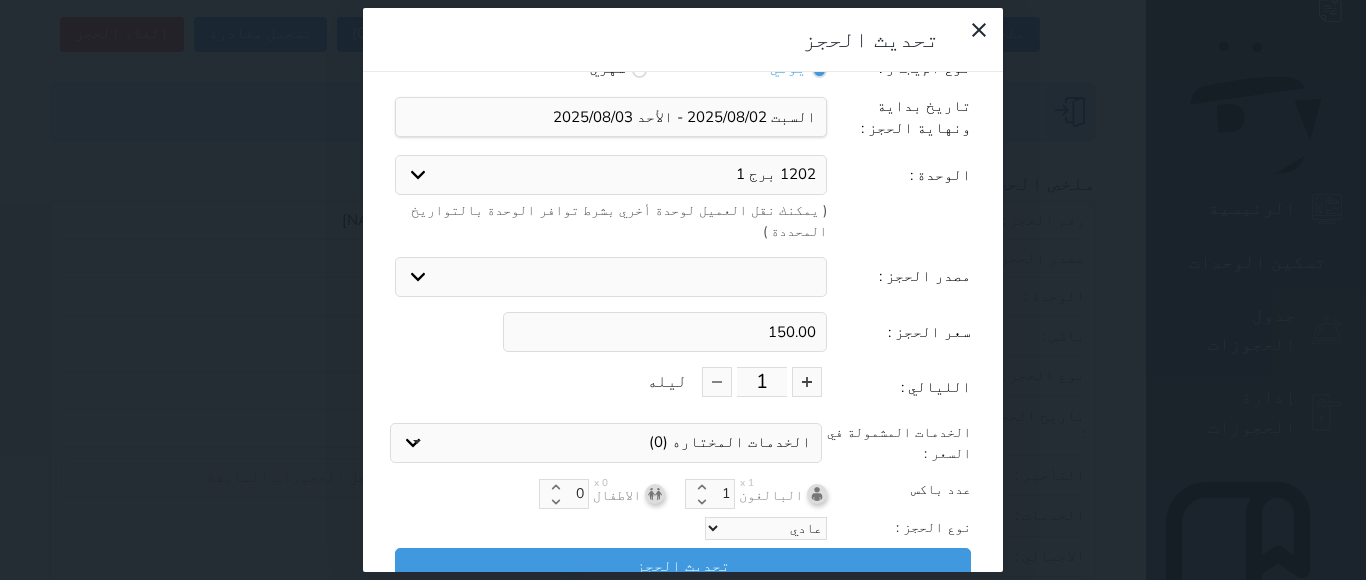 scroll, scrollTop: 45, scrollLeft: 0, axis: vertical 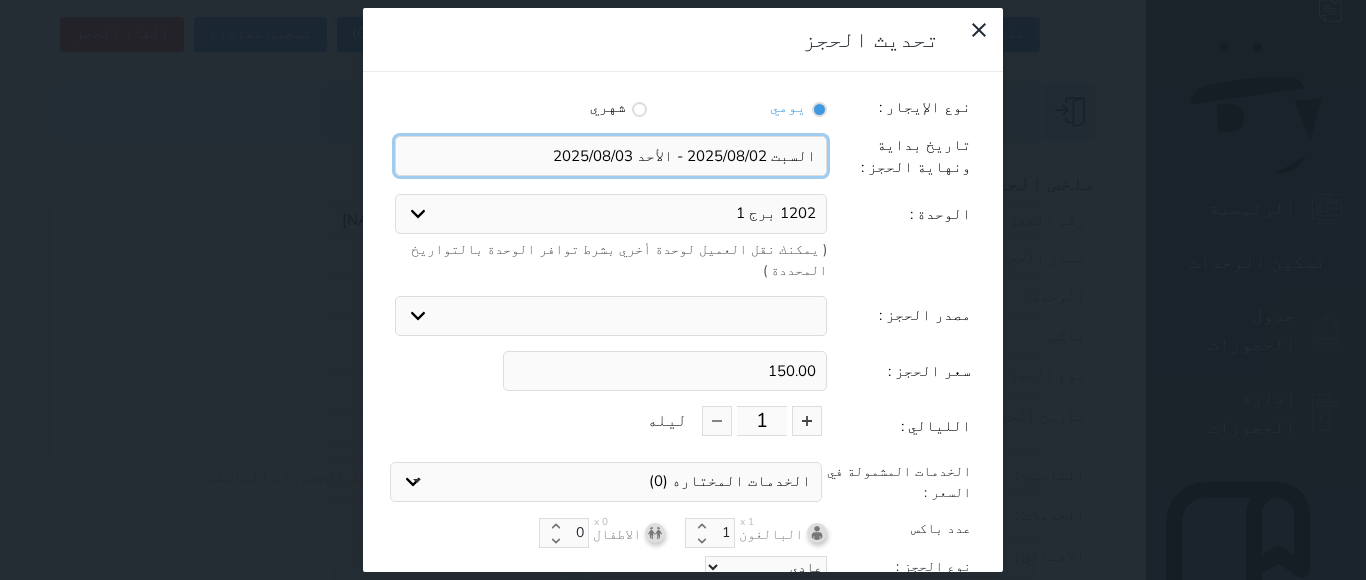 click at bounding box center (611, 156) 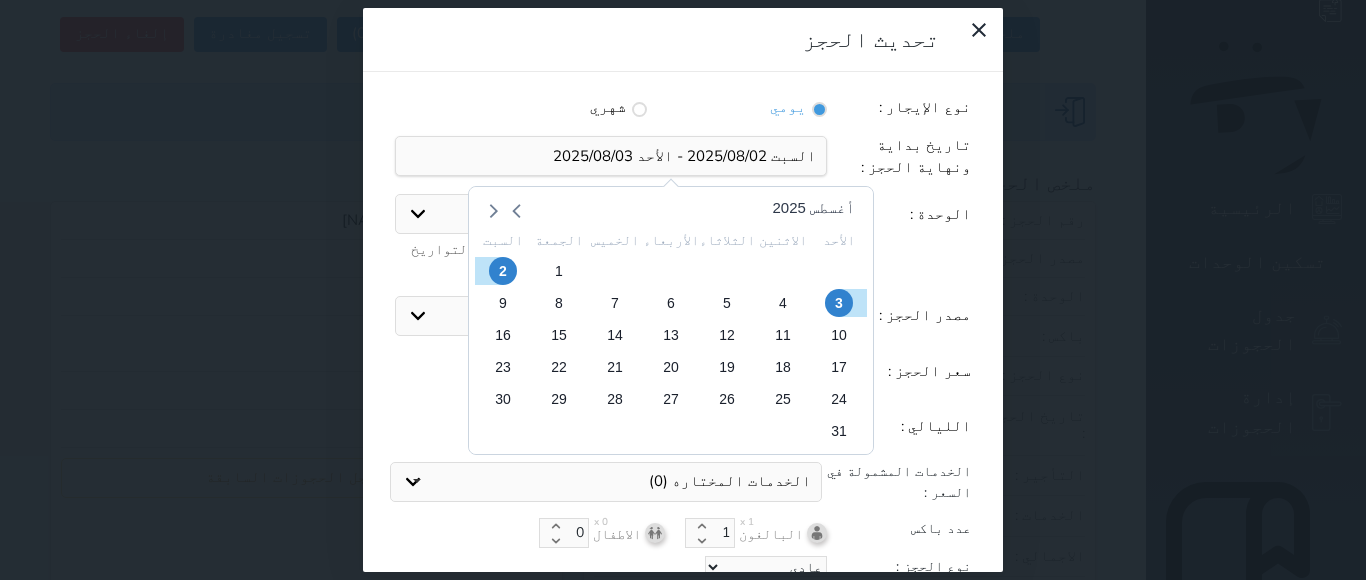click on "الوحدة :" at bounding box center (899, 214) 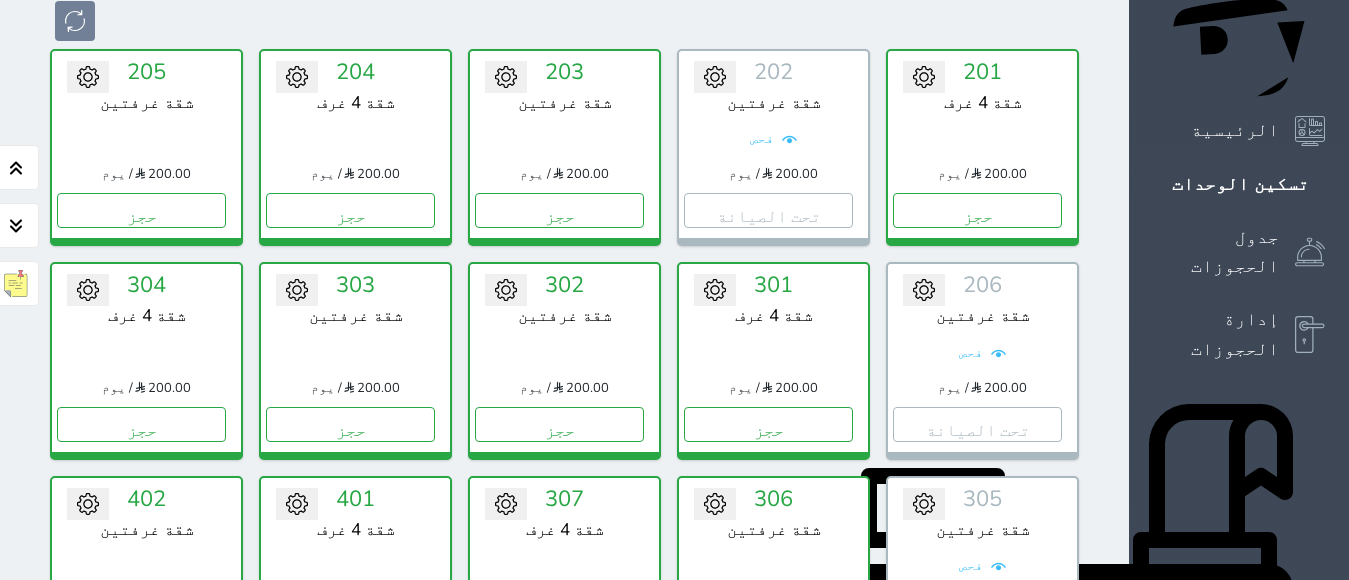 scroll, scrollTop: 0, scrollLeft: 0, axis: both 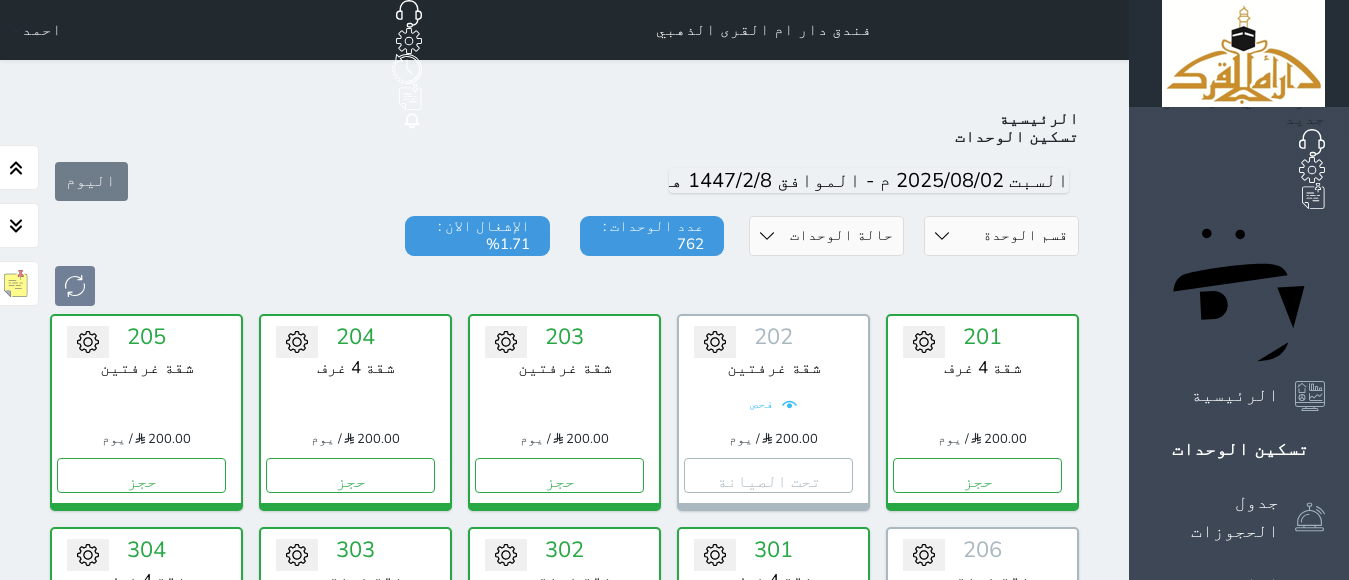 click on "حالة الوحدات متاح تحت التنظيف تحت الصيانة سجل دخول  لم يتم تسجيل الدخول" at bounding box center [826, 236] 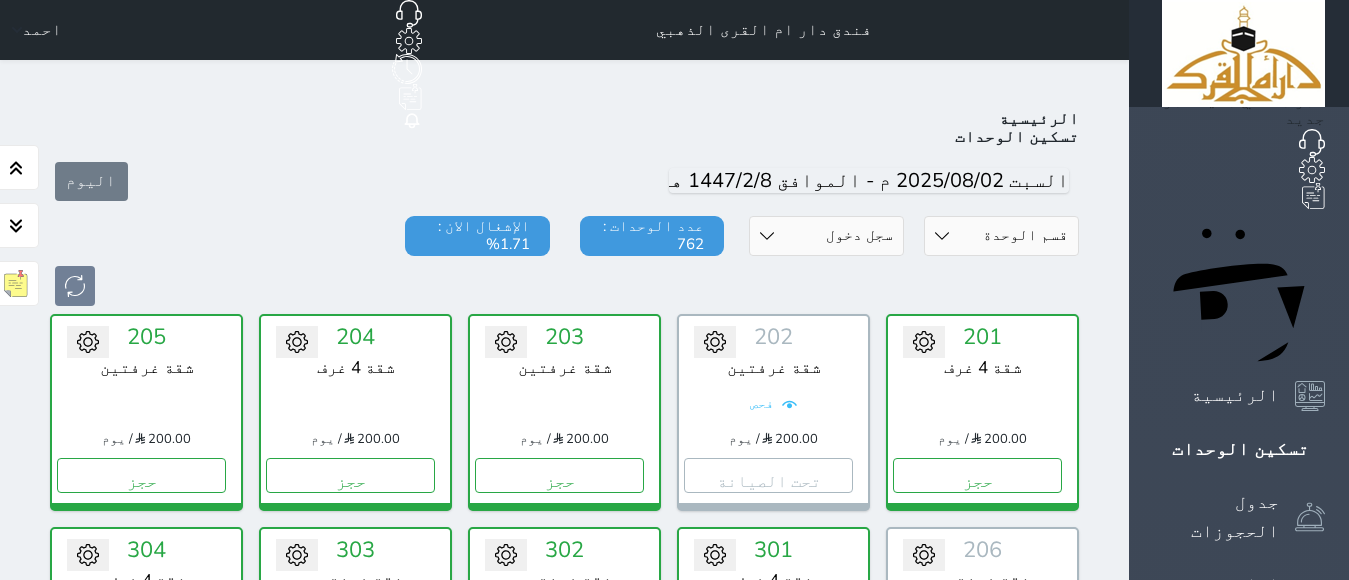 click on "حالة الوحدات متاح تحت التنظيف تحت الصيانة سجل دخول  لم يتم تسجيل الدخول" at bounding box center [826, 236] 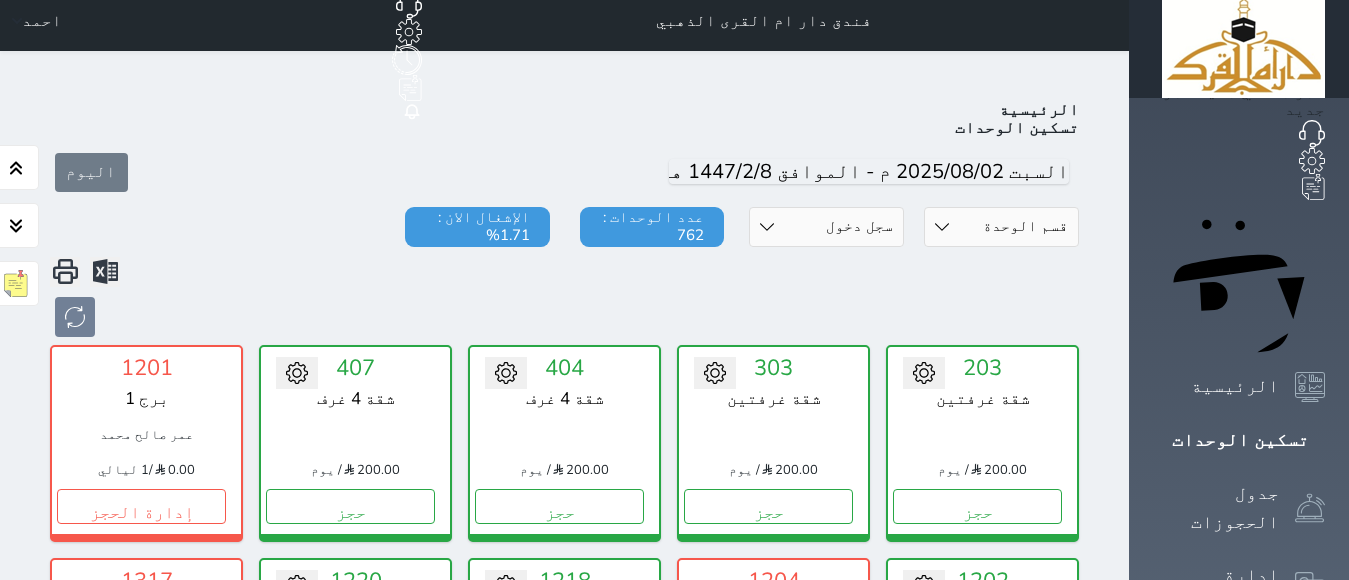 scroll, scrollTop: 0, scrollLeft: 0, axis: both 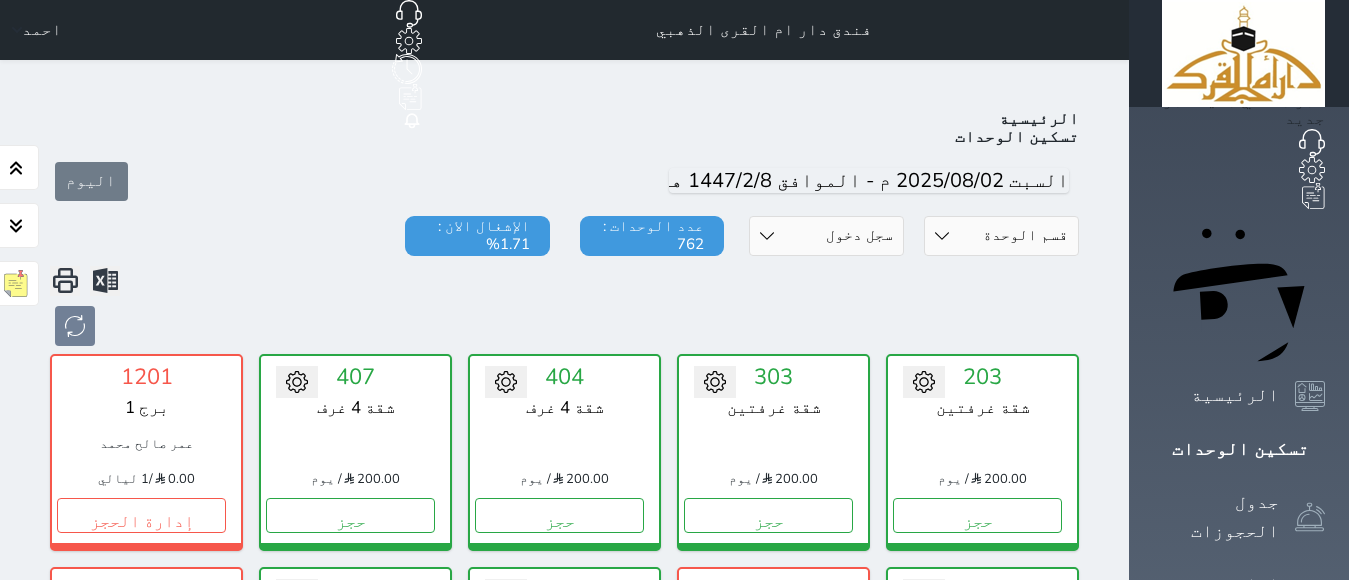 drag, startPoint x: 1190, startPoint y: 125, endPoint x: 796, endPoint y: 135, distance: 394.1269 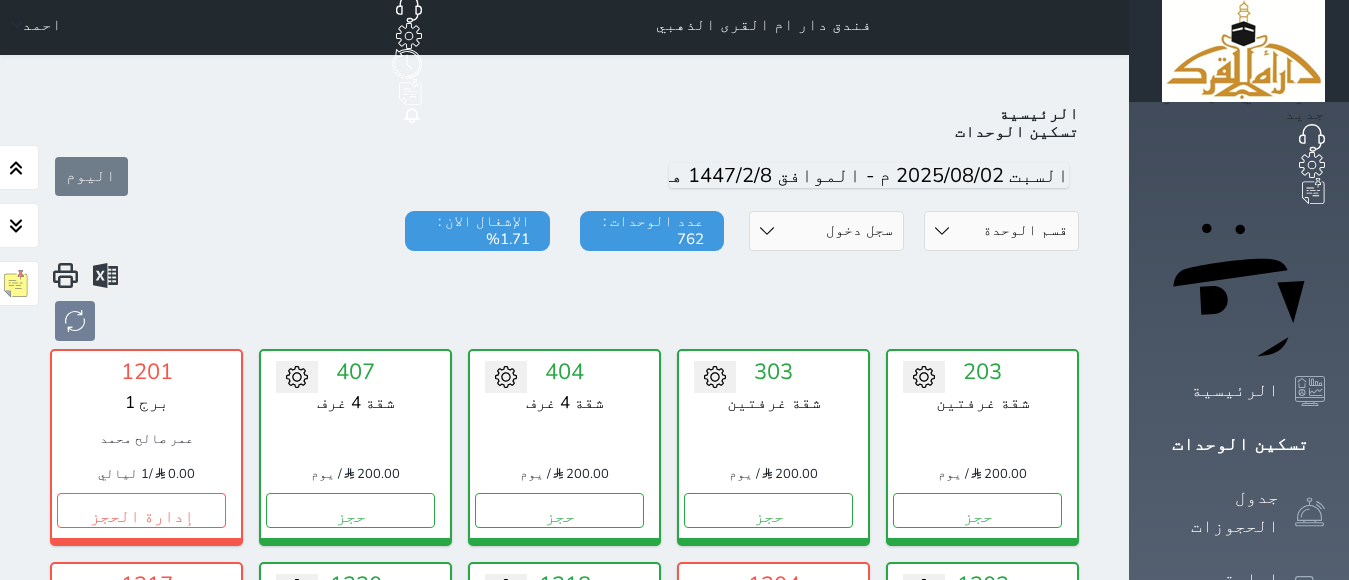 scroll, scrollTop: 0, scrollLeft: 0, axis: both 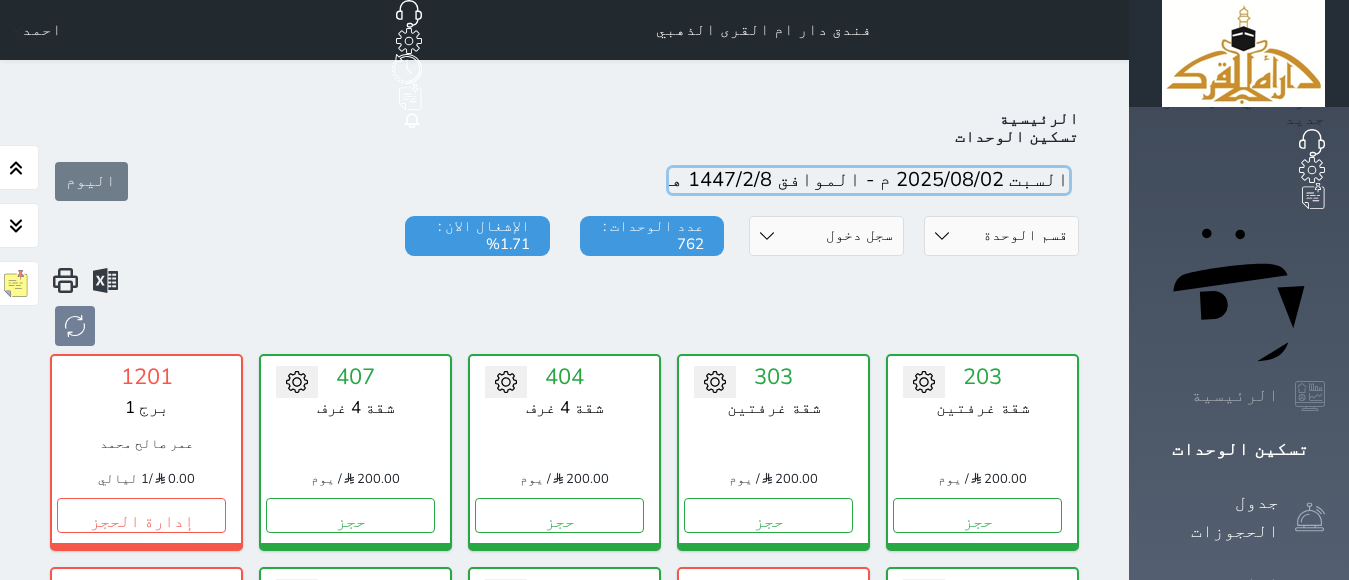 drag, startPoint x: 817, startPoint y: 131, endPoint x: 1230, endPoint y: 148, distance: 413.34973 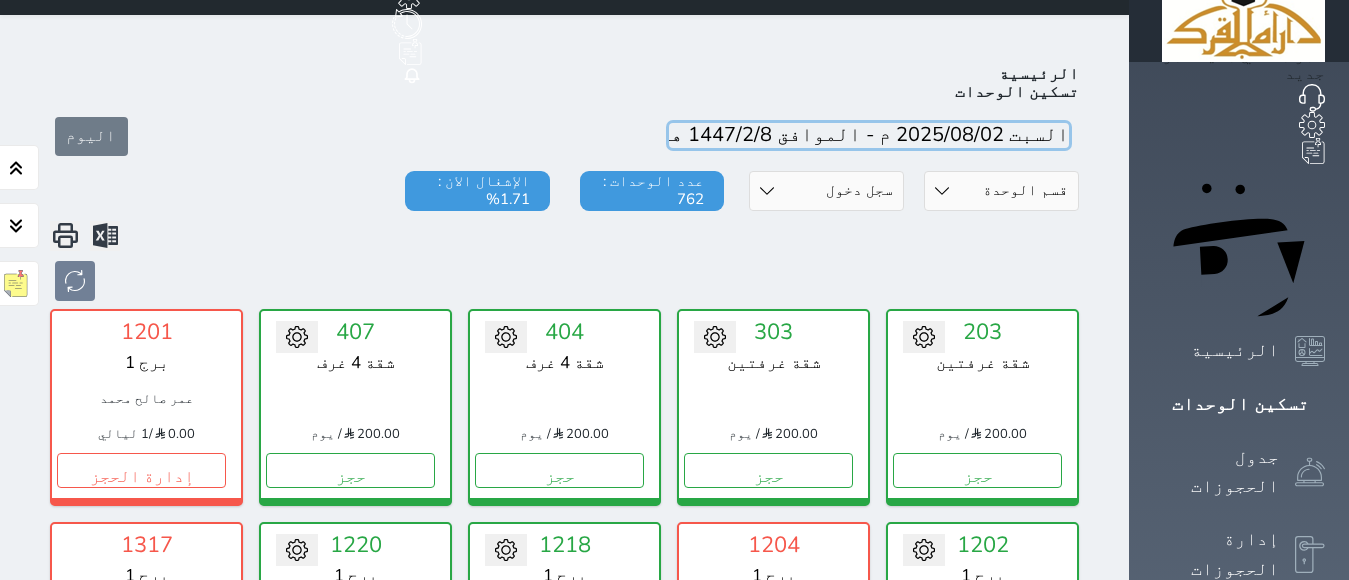 scroll, scrollTop: 0, scrollLeft: 0, axis: both 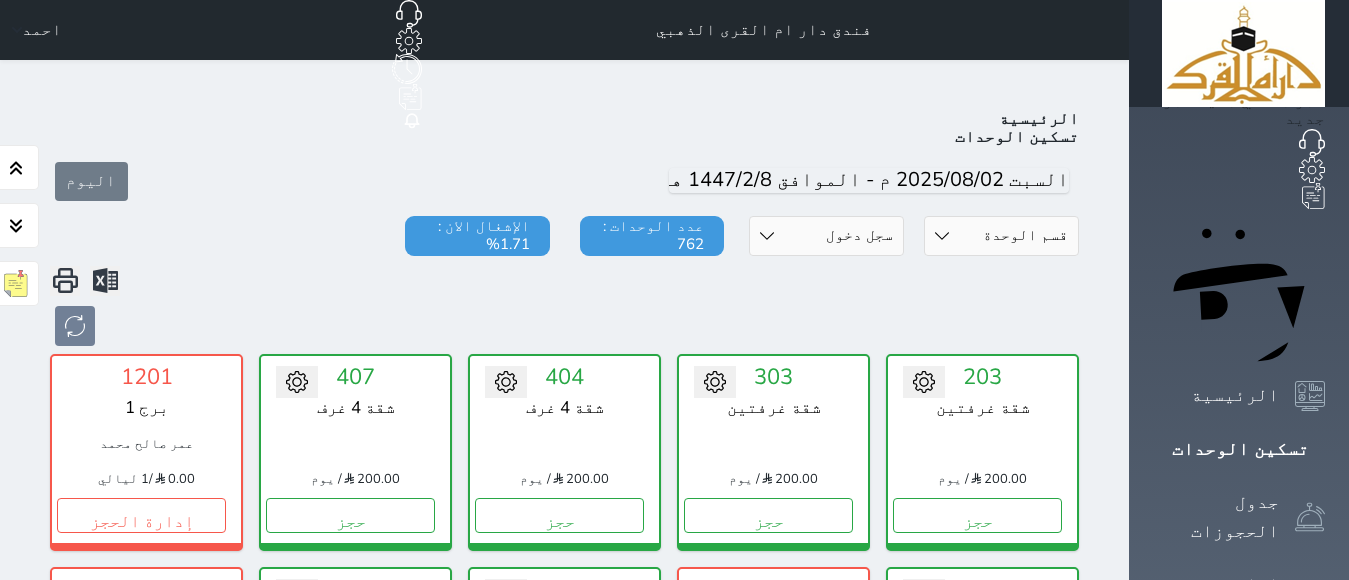 click on "حالة الوحدات متاح تحت التنظيف تحت الصيانة سجل دخول  لم يتم تسجيل الدخول" at bounding box center [826, 236] 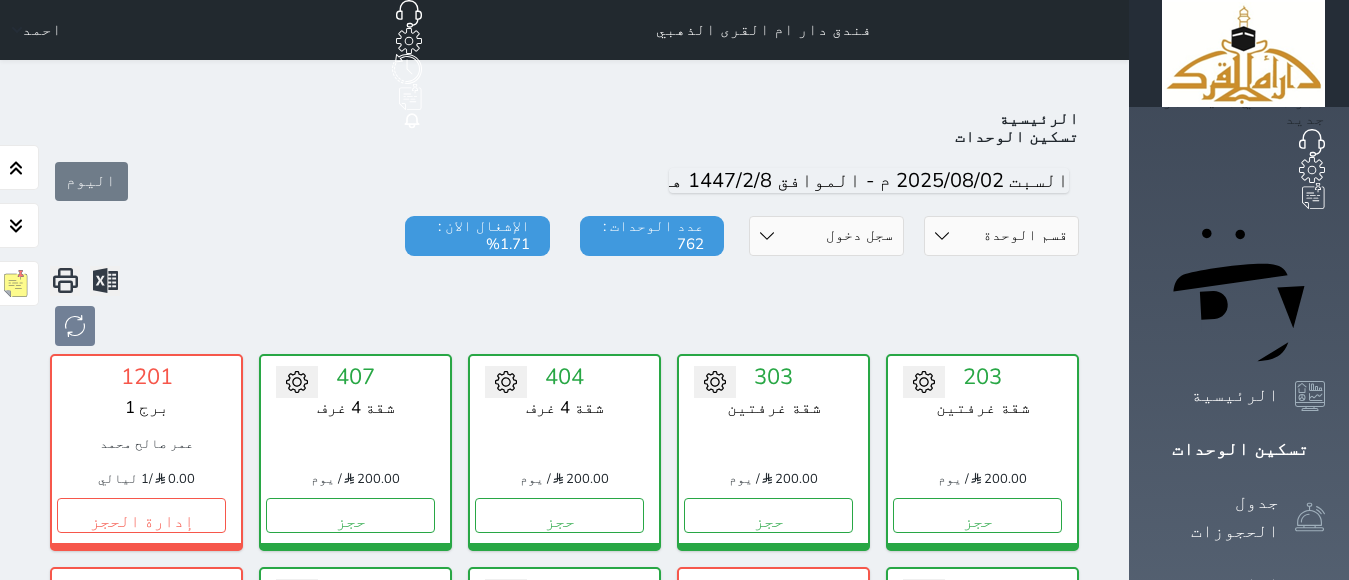 select 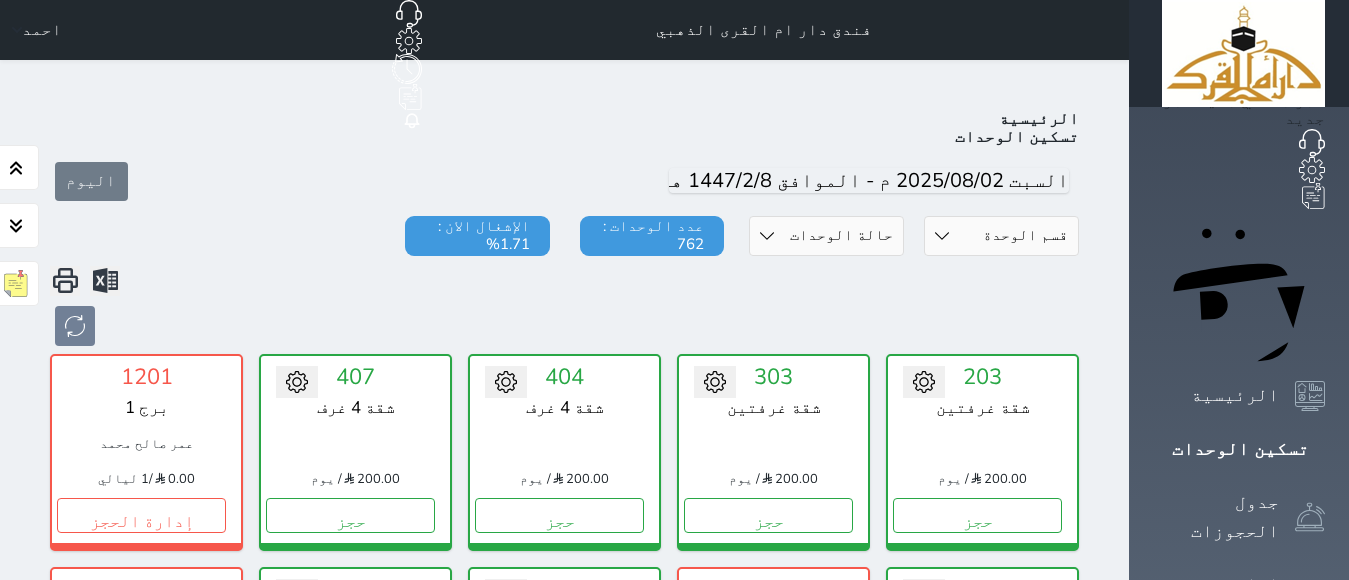 click on "حالة الوحدات متاح تحت التنظيف تحت الصيانة سجل دخول  لم يتم تسجيل الدخول" at bounding box center [826, 236] 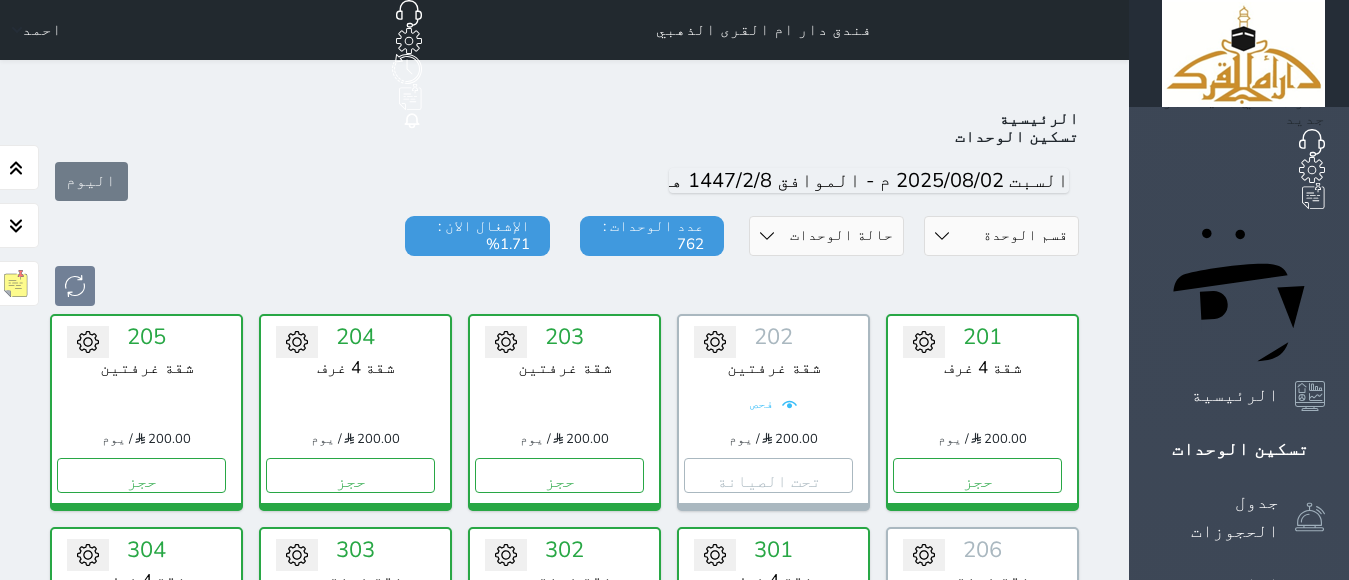 click 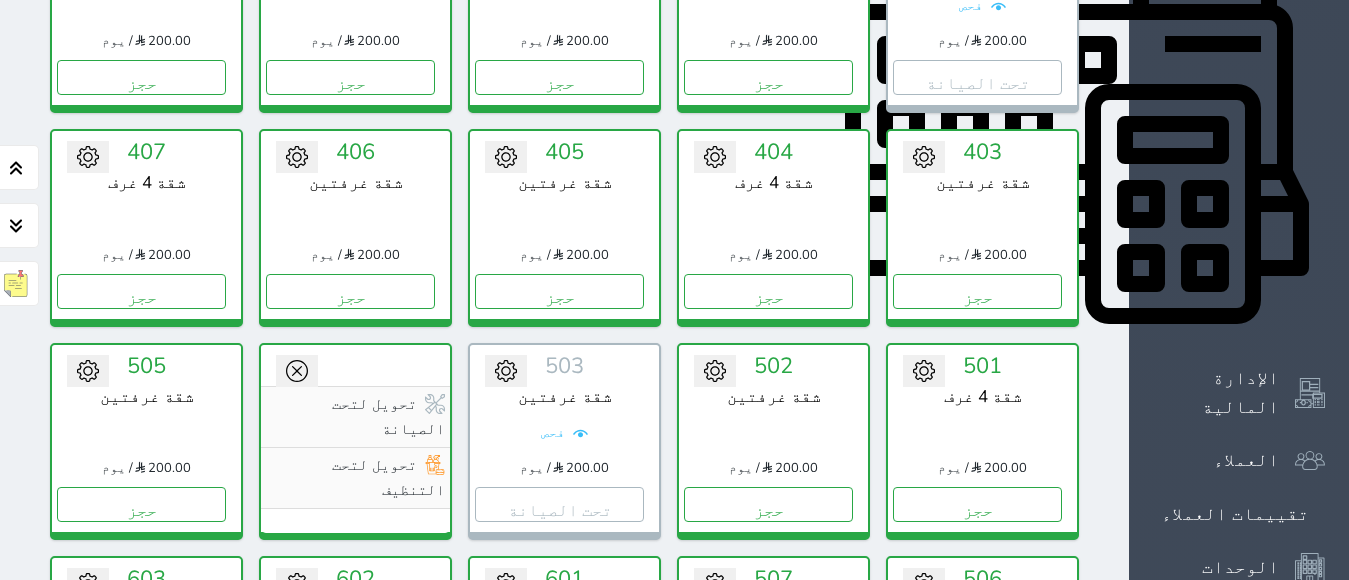 scroll, scrollTop: 825, scrollLeft: 0, axis: vertical 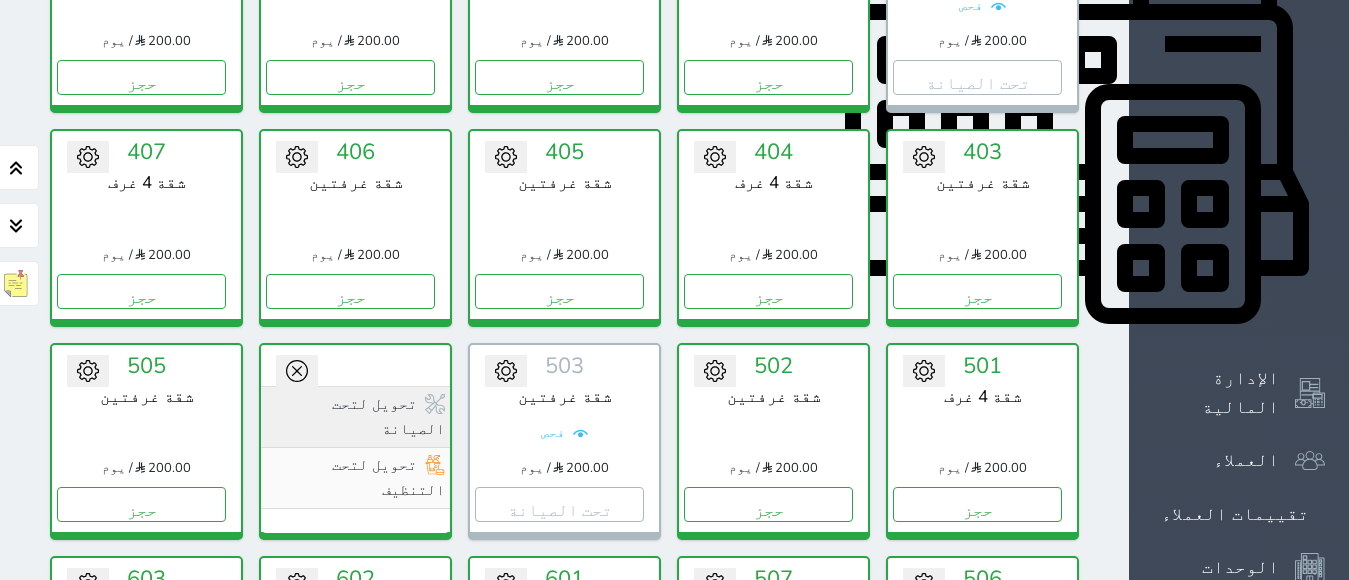 click on "تحويل لتحت الصيانة" at bounding box center [355, 416] 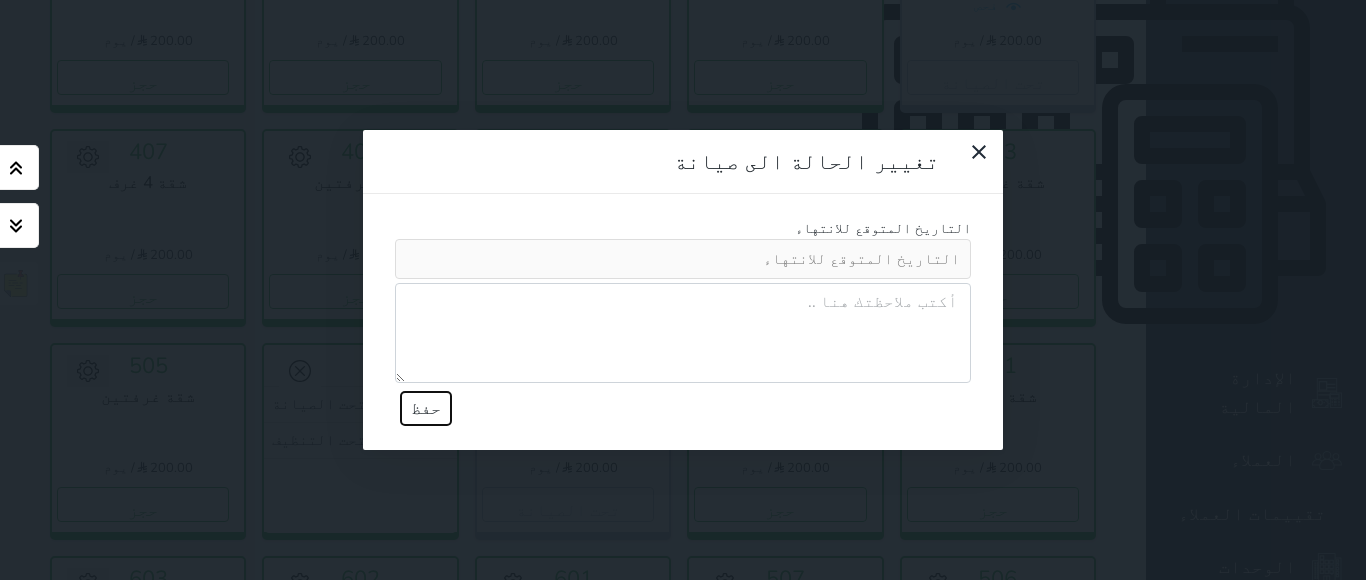 click on "حفظ" at bounding box center [426, 408] 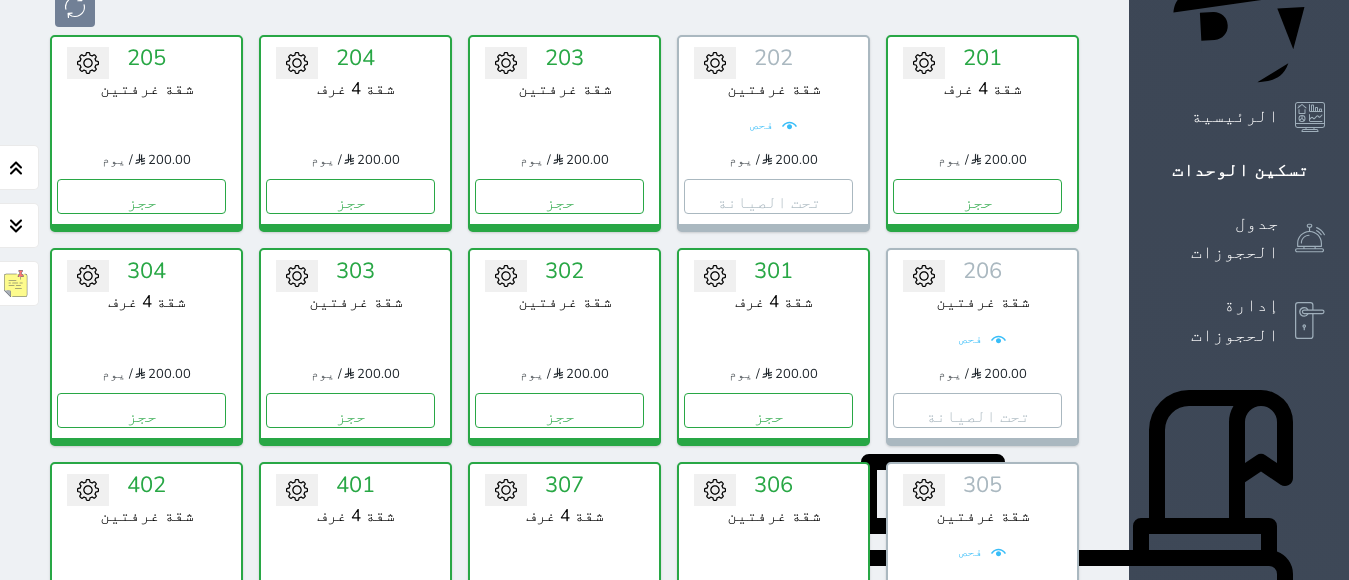 scroll, scrollTop: 280, scrollLeft: 0, axis: vertical 